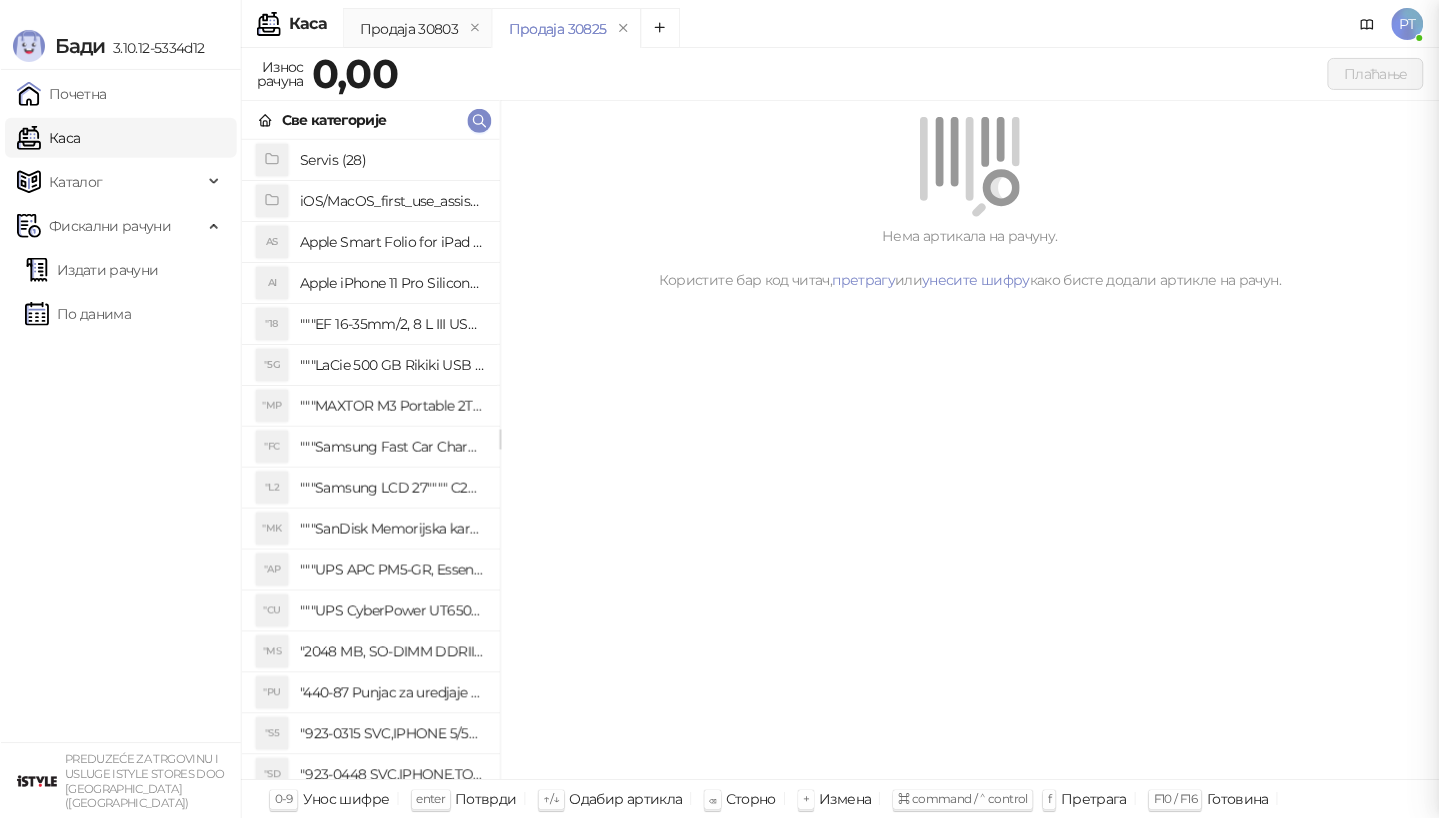 scroll, scrollTop: 0, scrollLeft: 0, axis: both 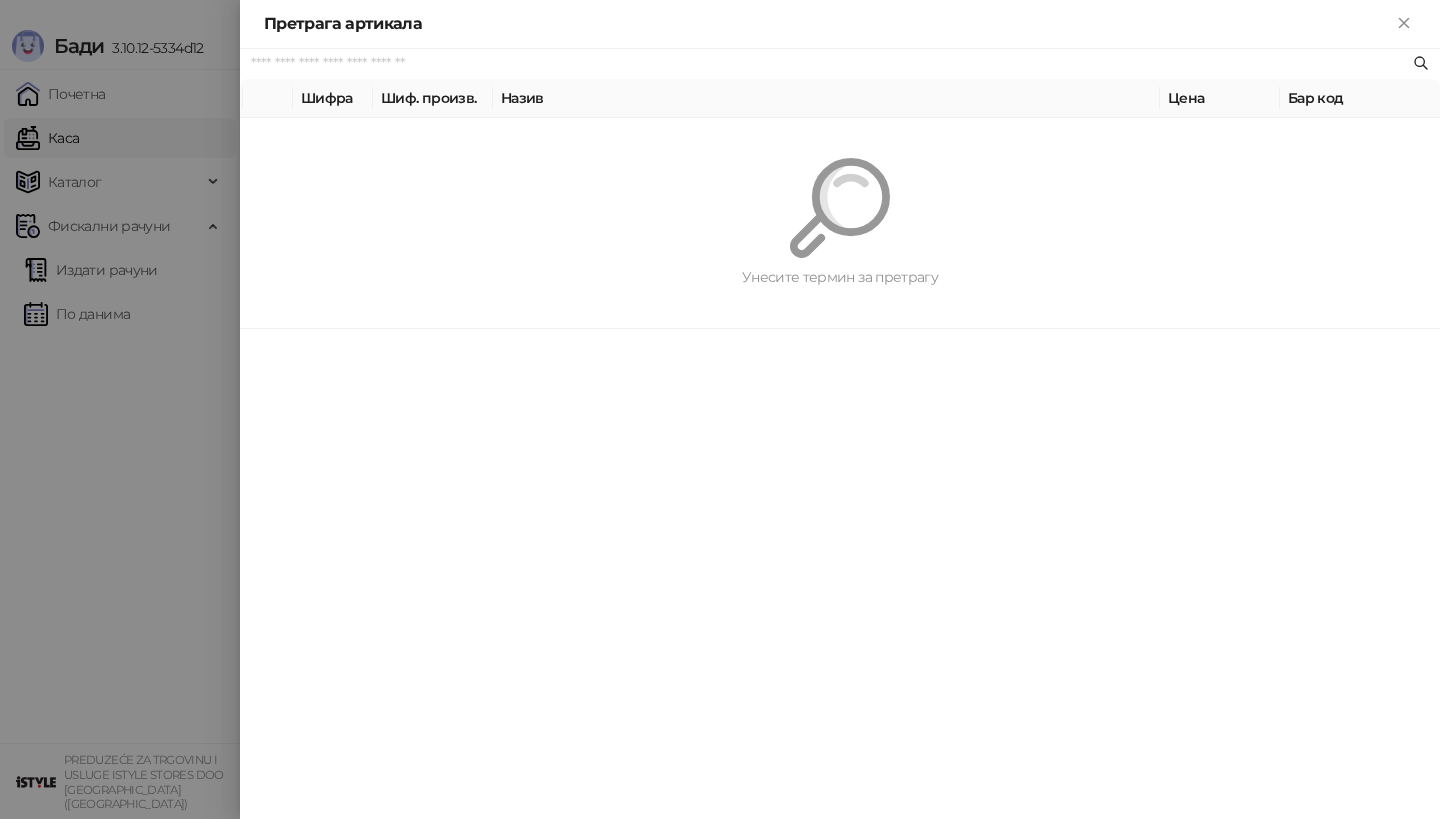 paste on "*********" 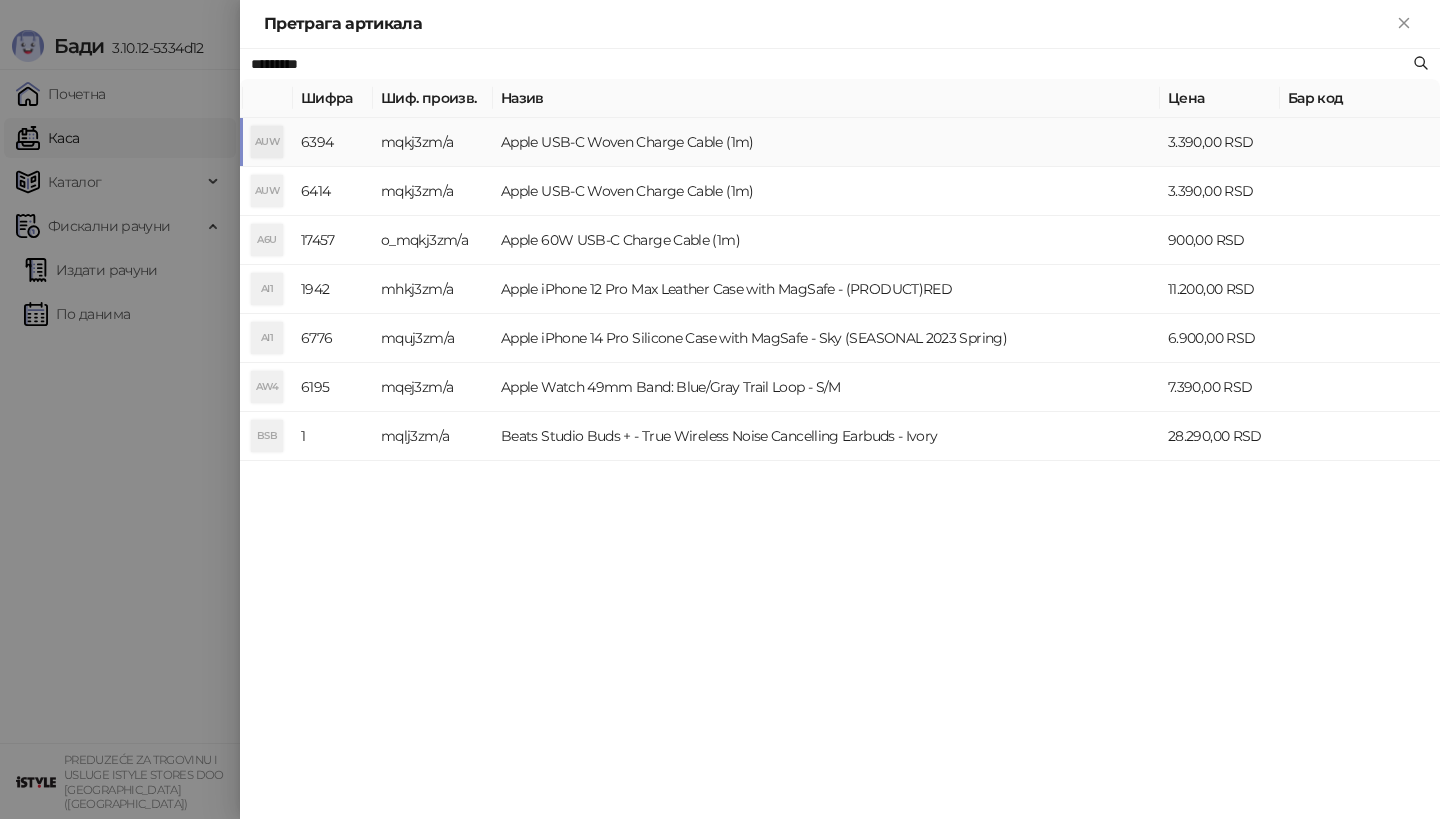 click on "AUW" at bounding box center (267, 142) 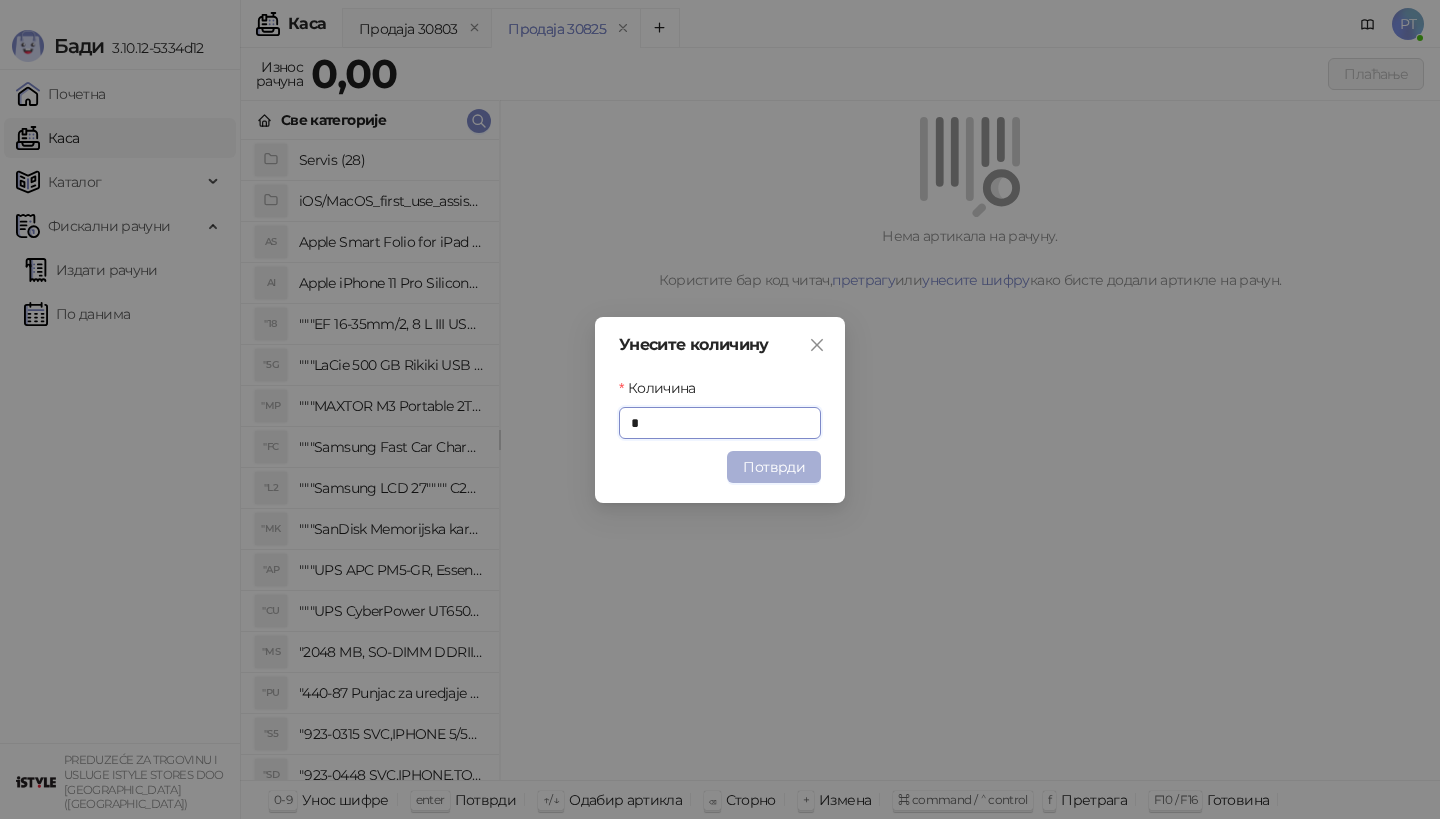 click on "Потврди" at bounding box center [774, 467] 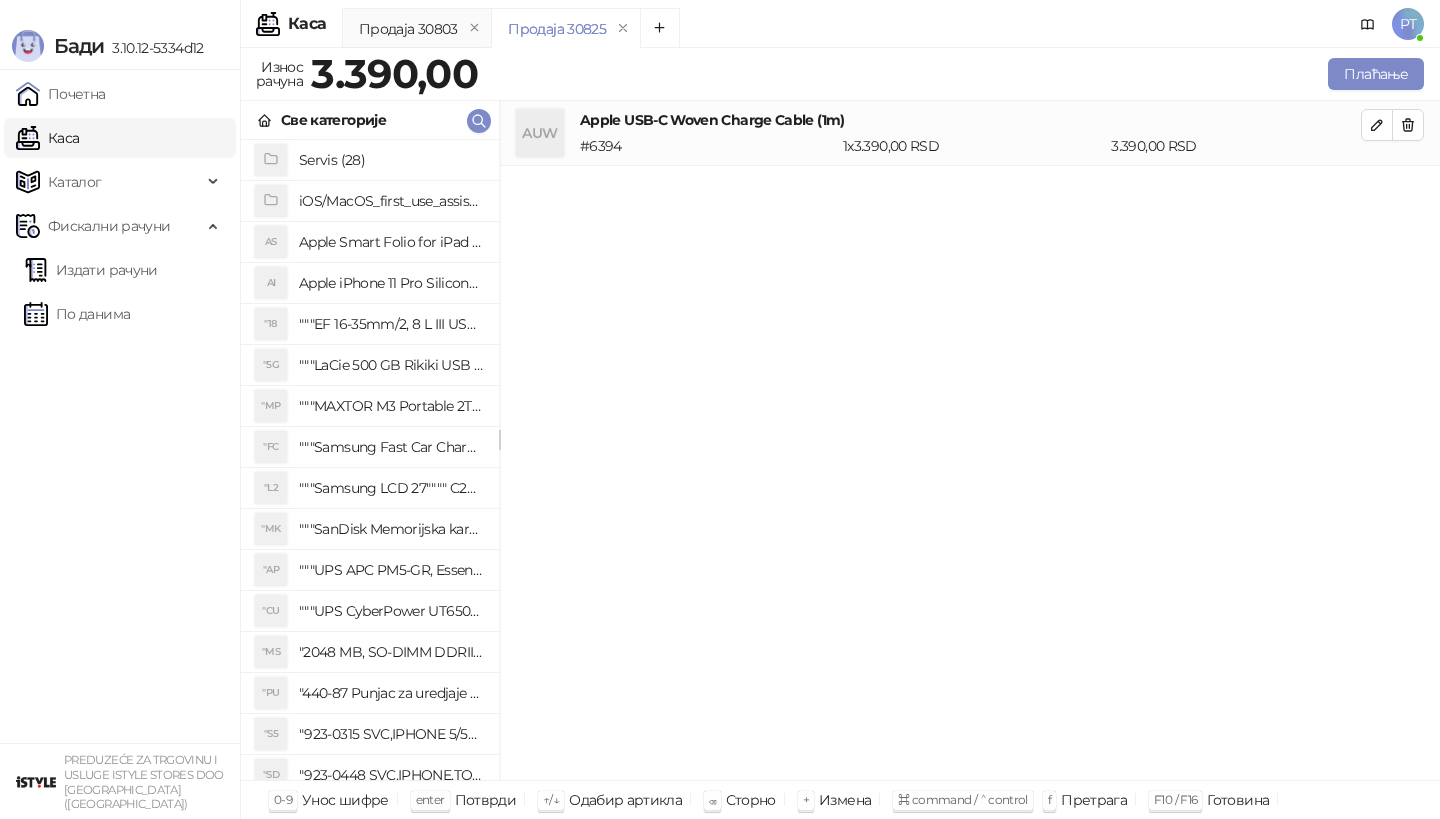 click on "Све категорије" at bounding box center (370, 120) 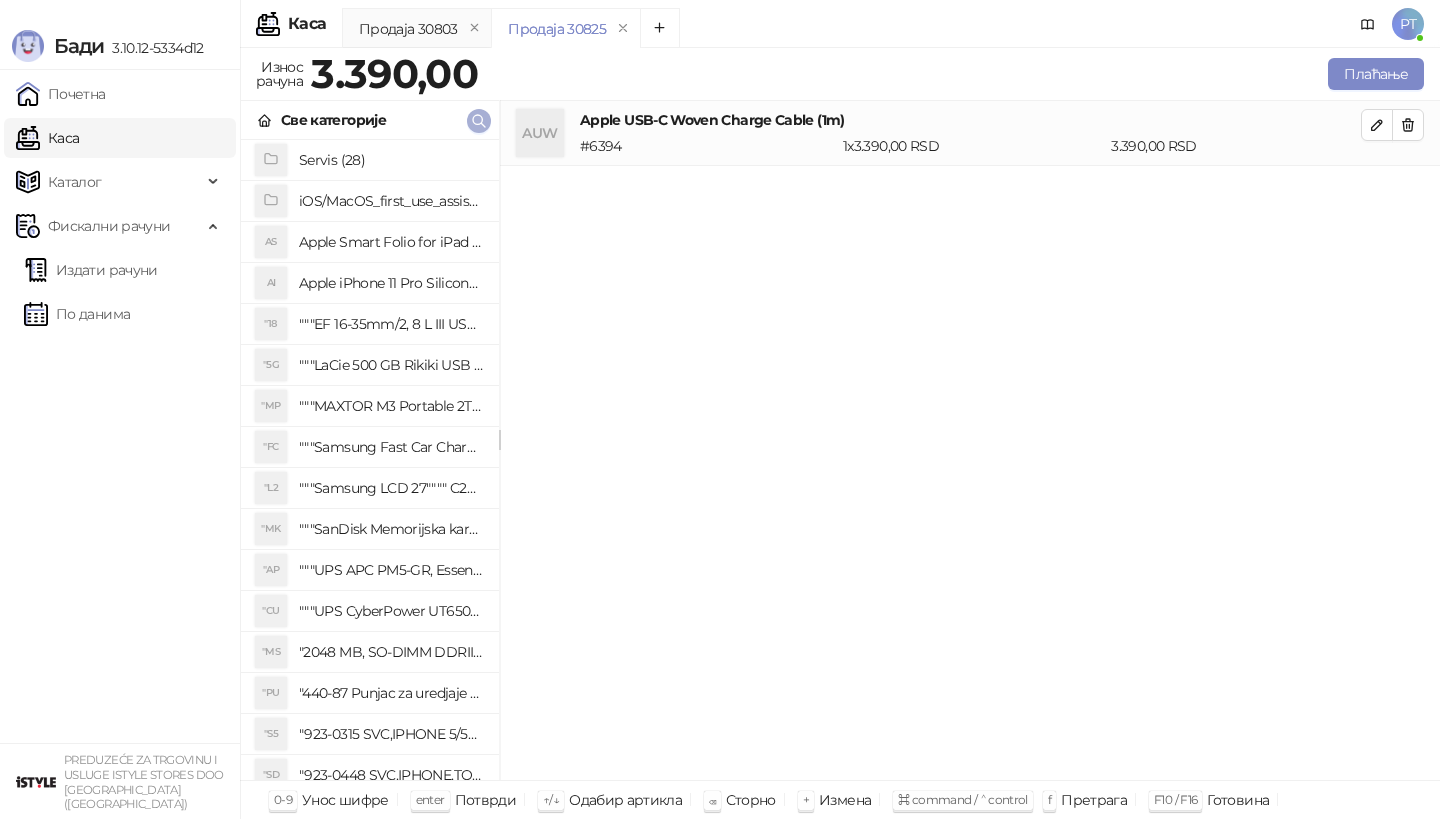 click 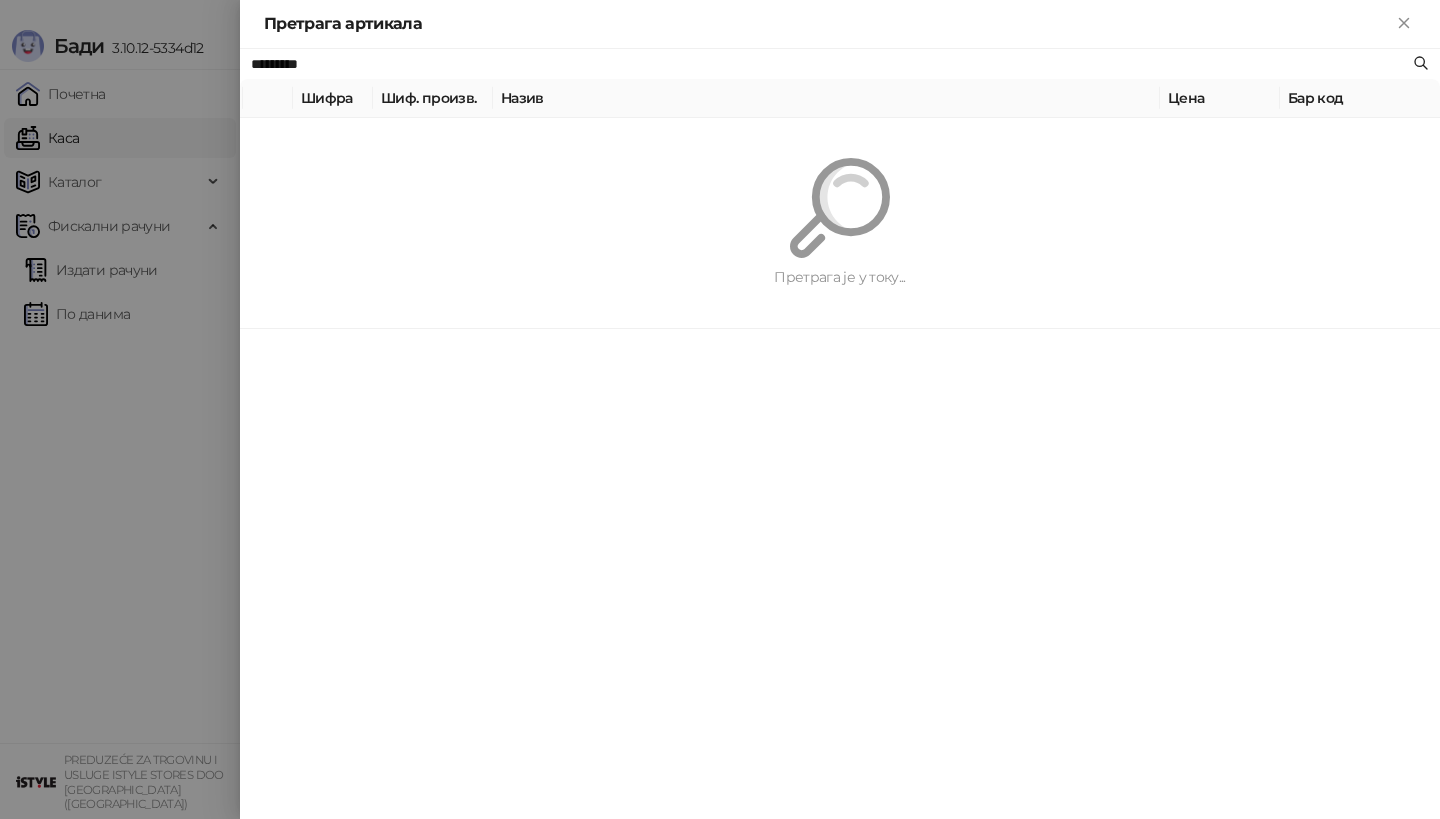 paste 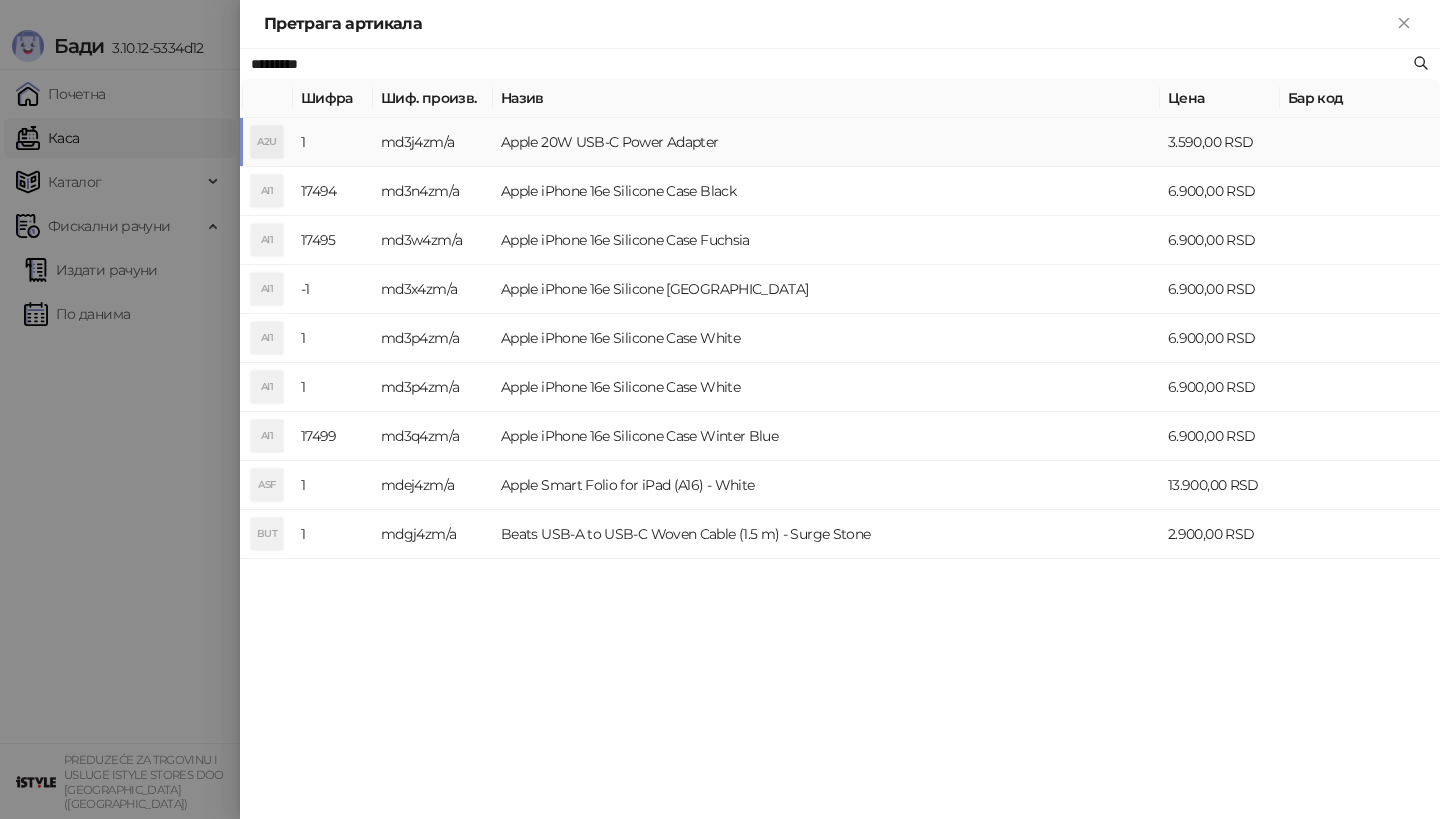 click on "A2U" at bounding box center (267, 142) 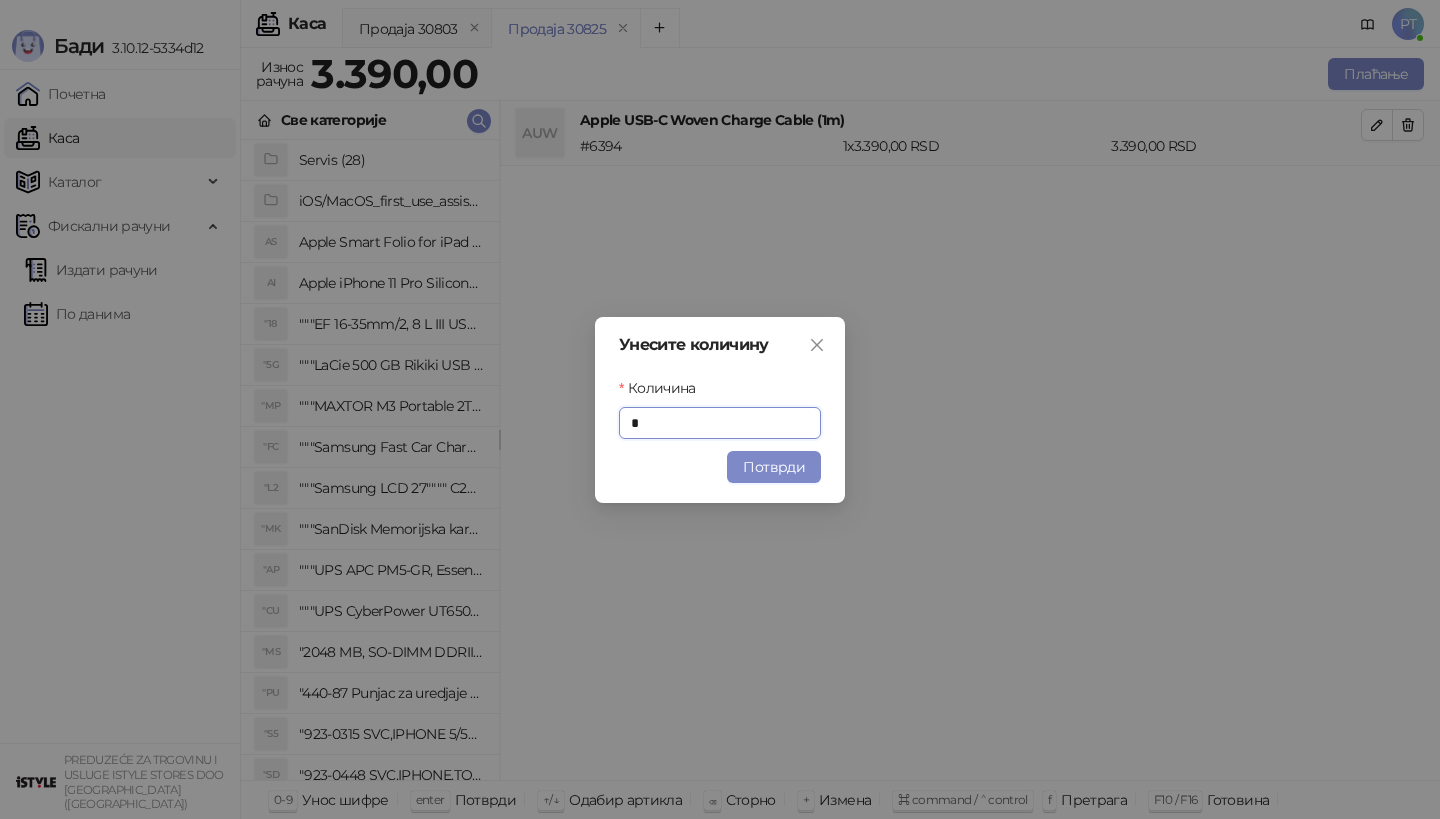 click on "Унесите количину Количина * Потврди" at bounding box center [720, 410] 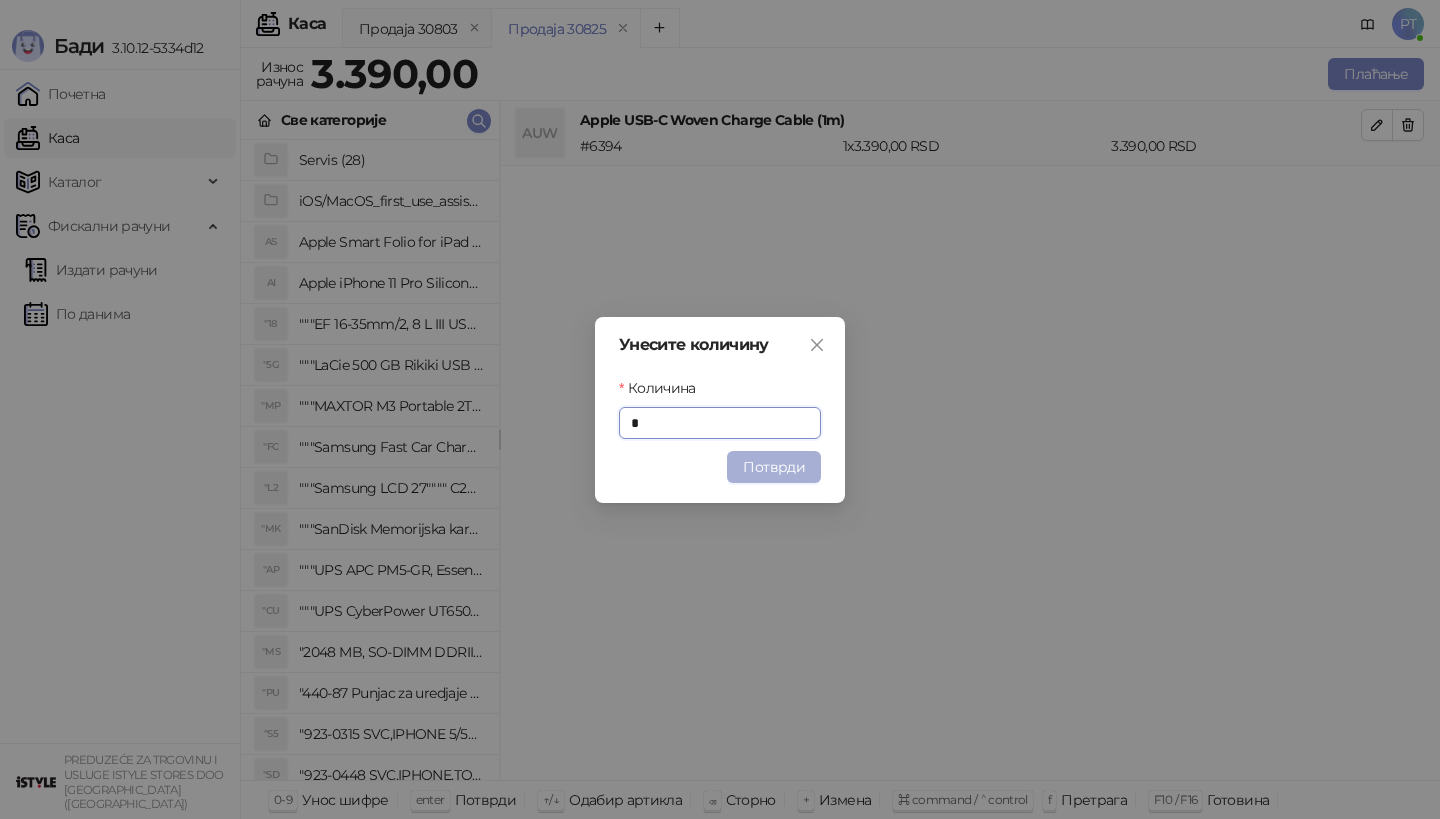 click on "Потврди" at bounding box center (774, 467) 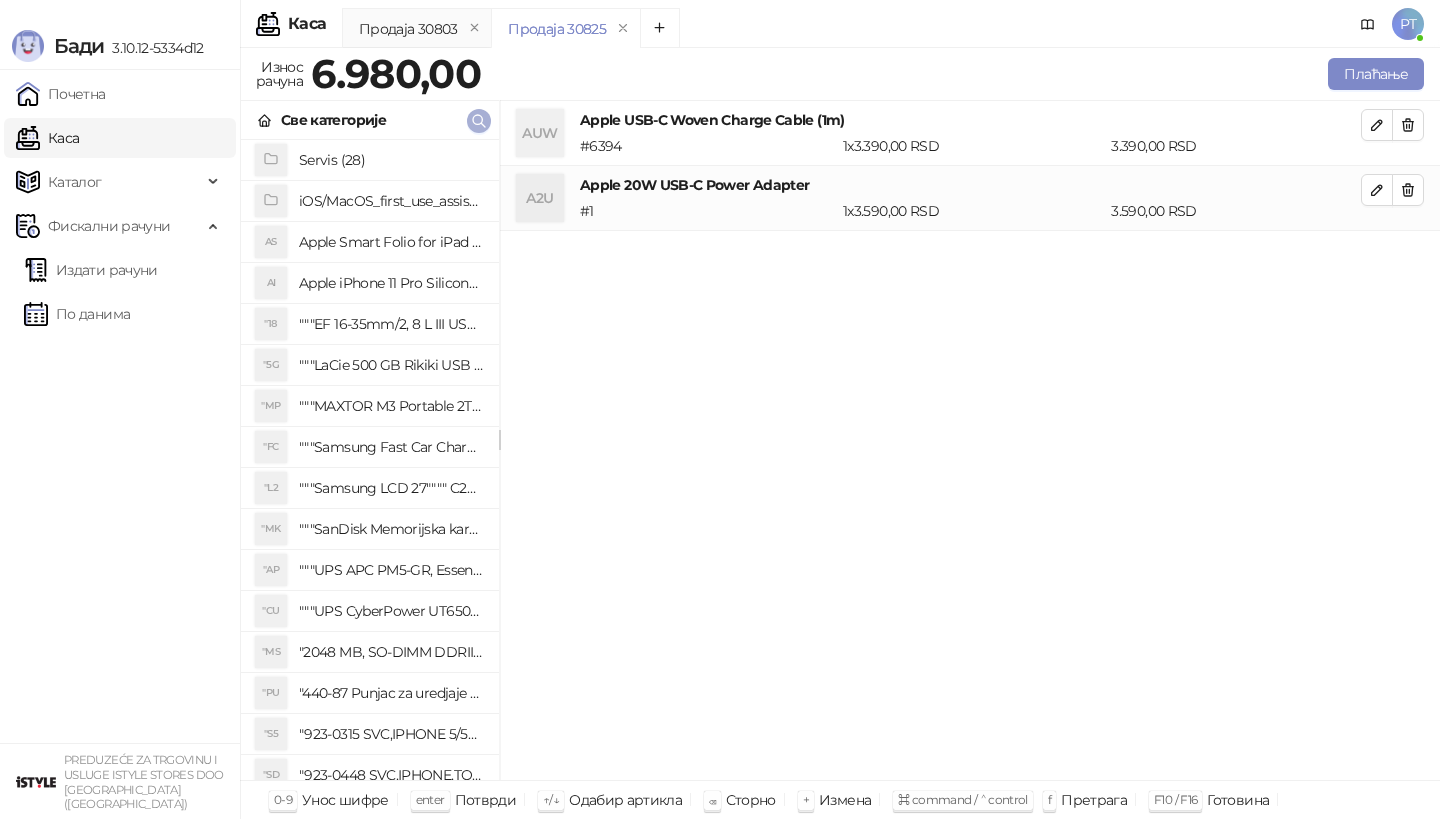 click 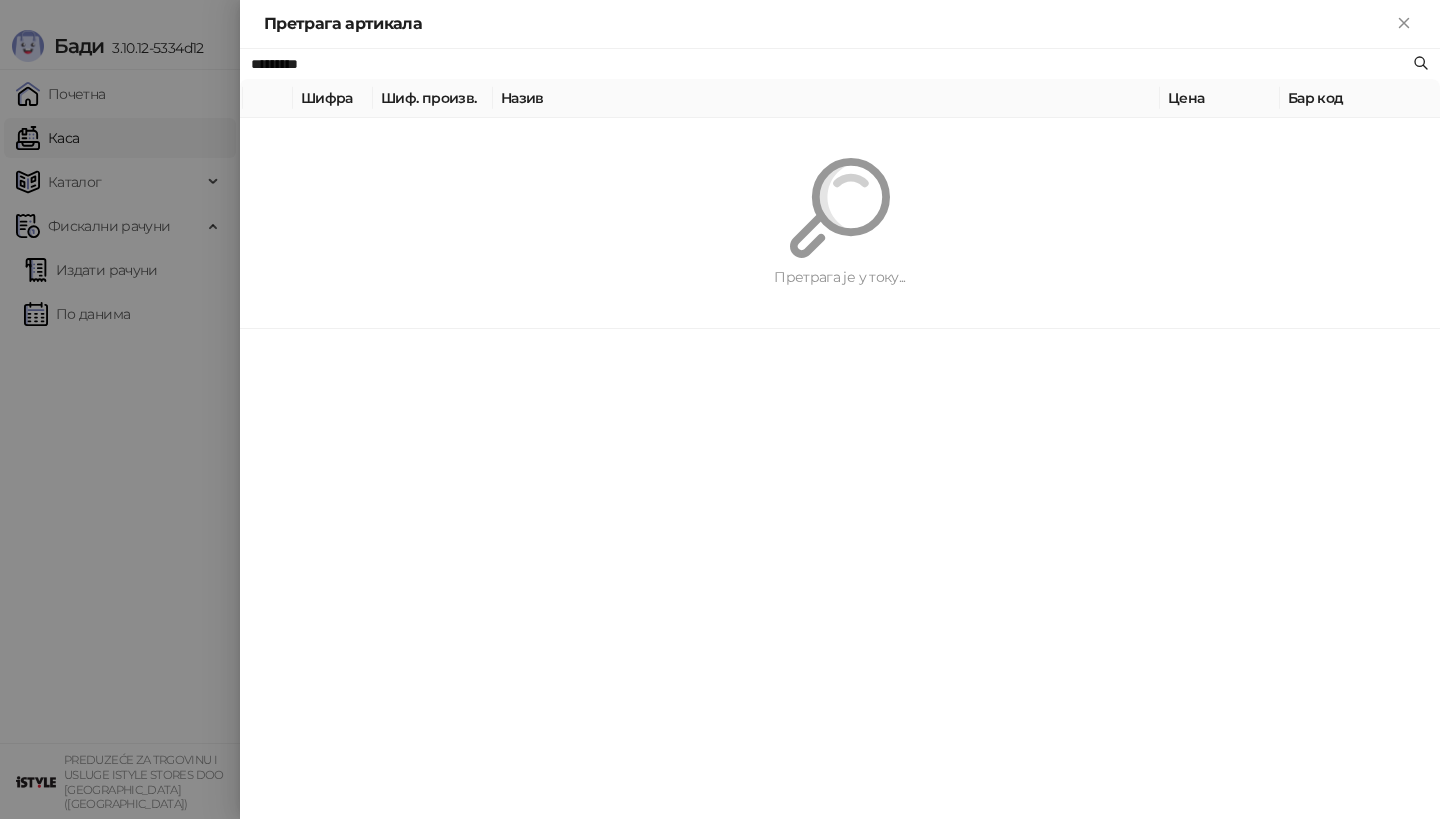 paste on "**********" 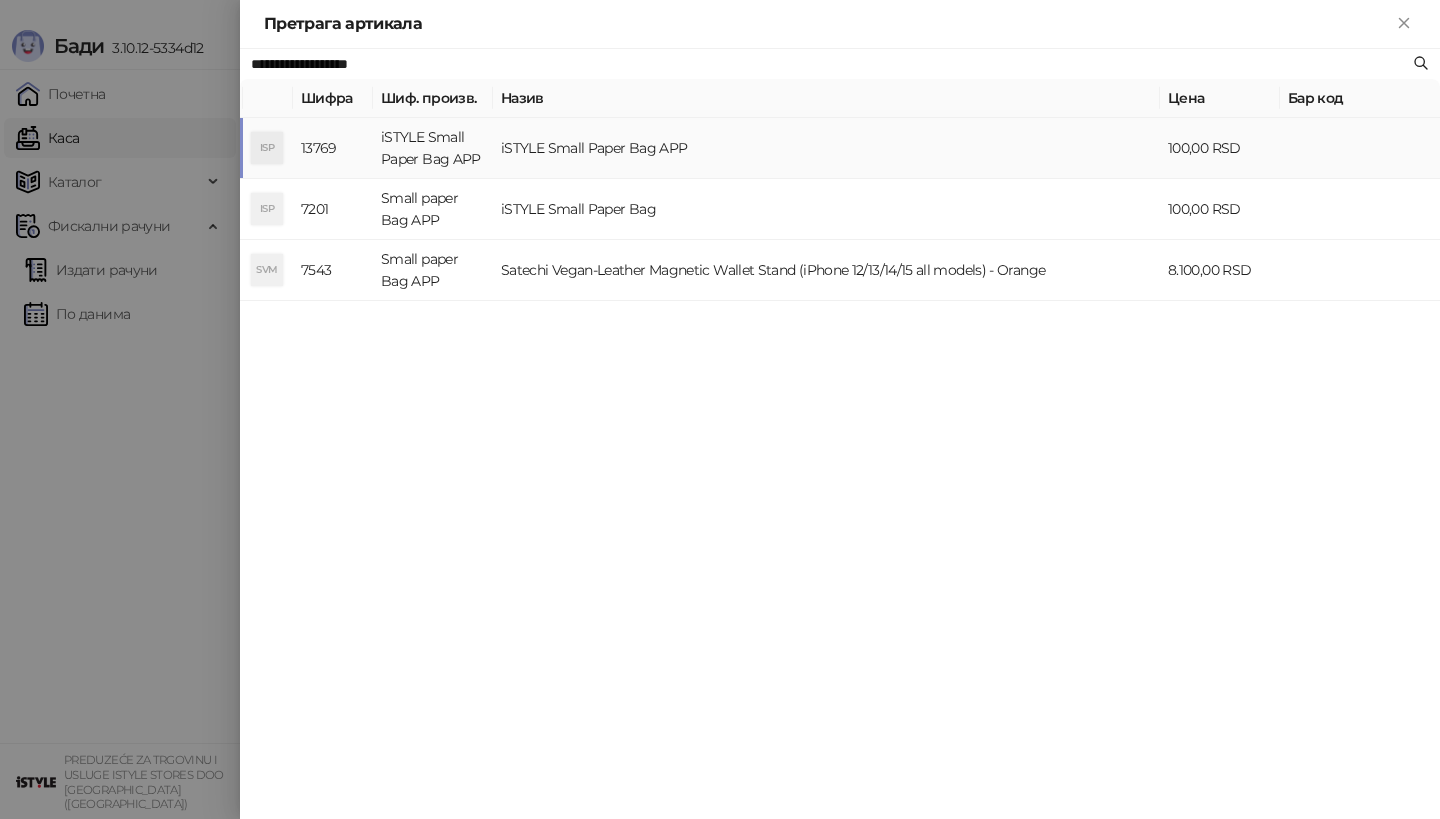 type on "**********" 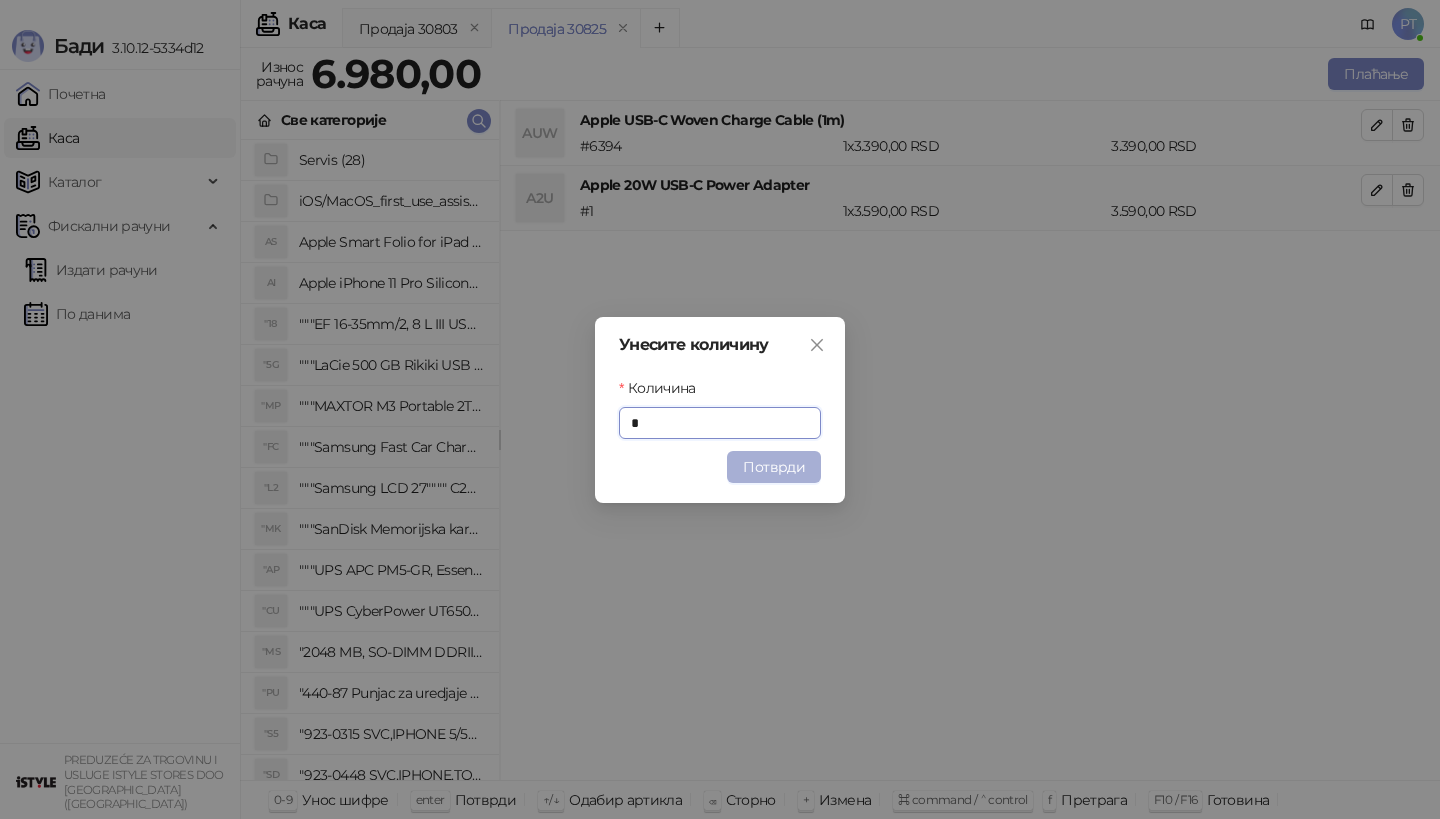 click on "Потврди" at bounding box center [774, 467] 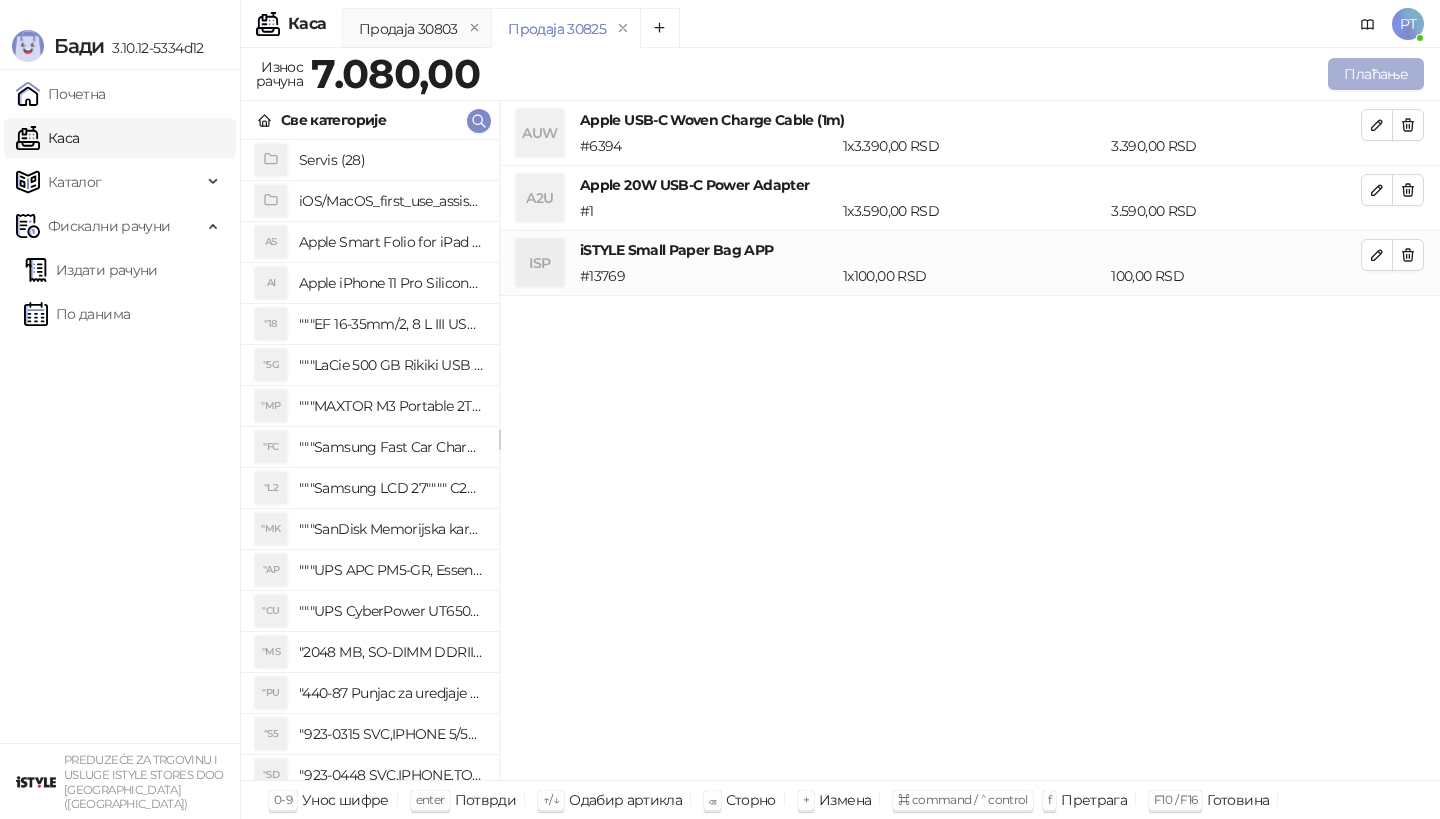 click on "Плаћање" at bounding box center (1376, 74) 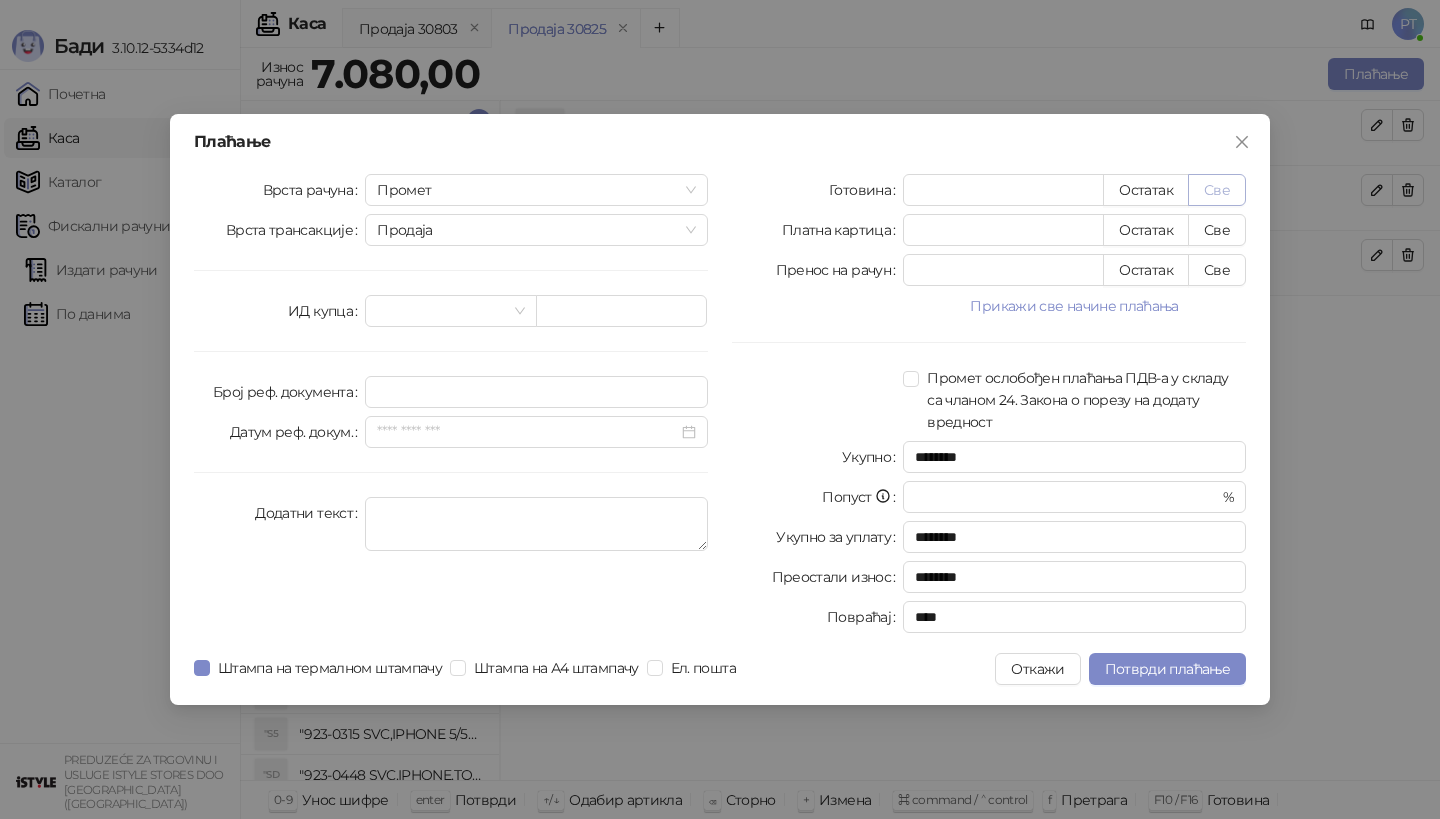 click on "Све" at bounding box center (1217, 190) 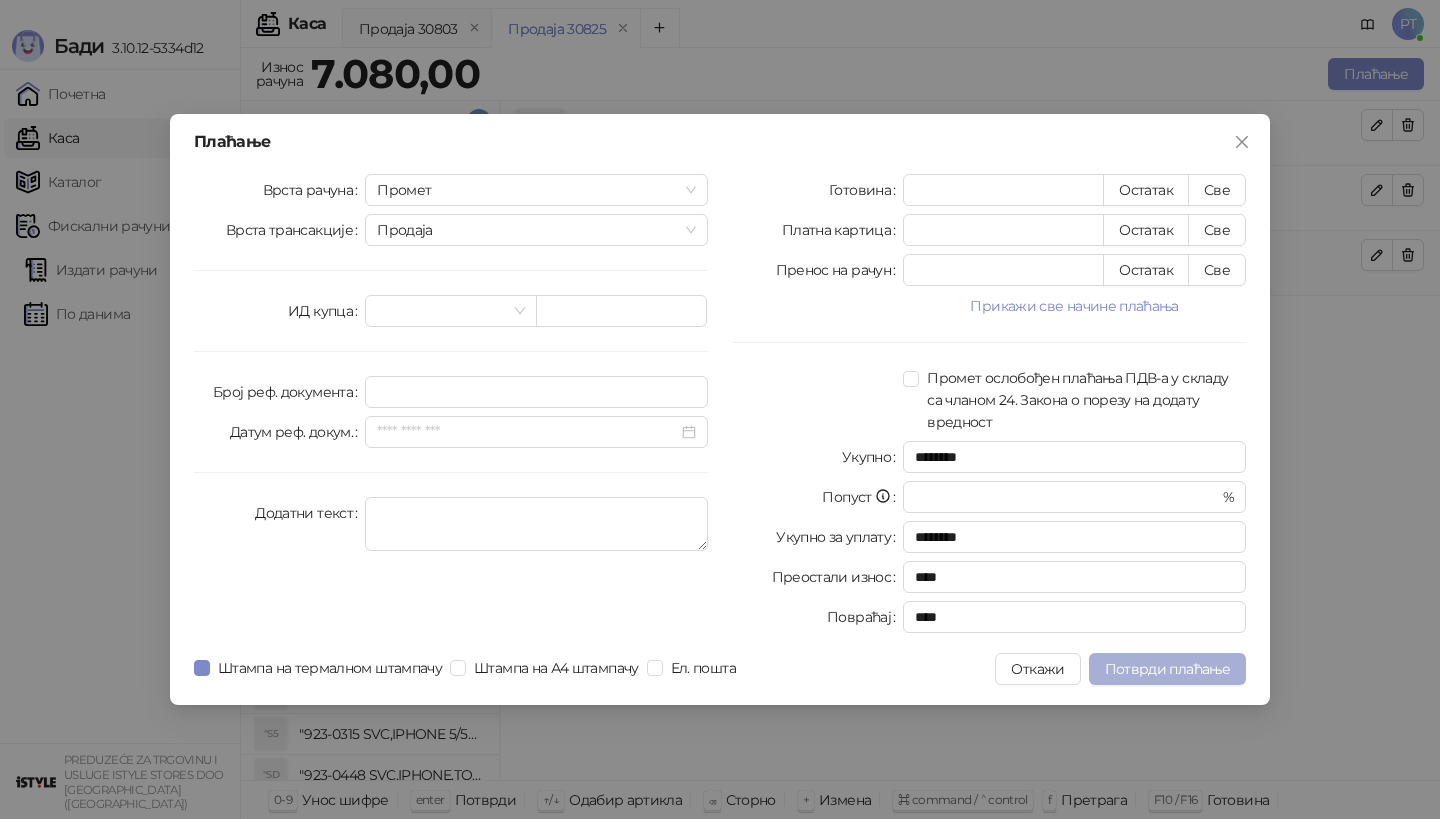 click on "Потврди плаћање" at bounding box center [1167, 669] 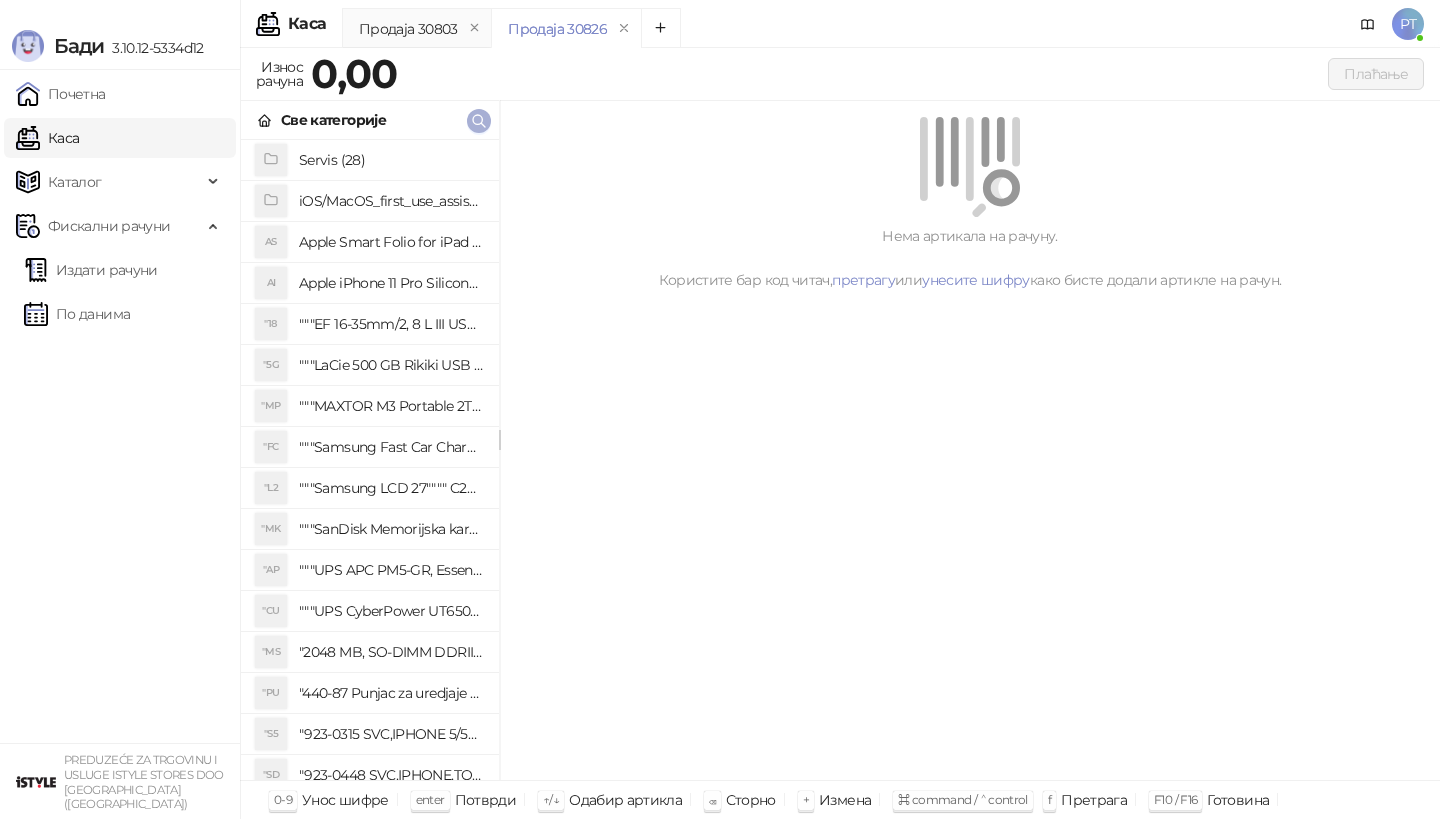 click 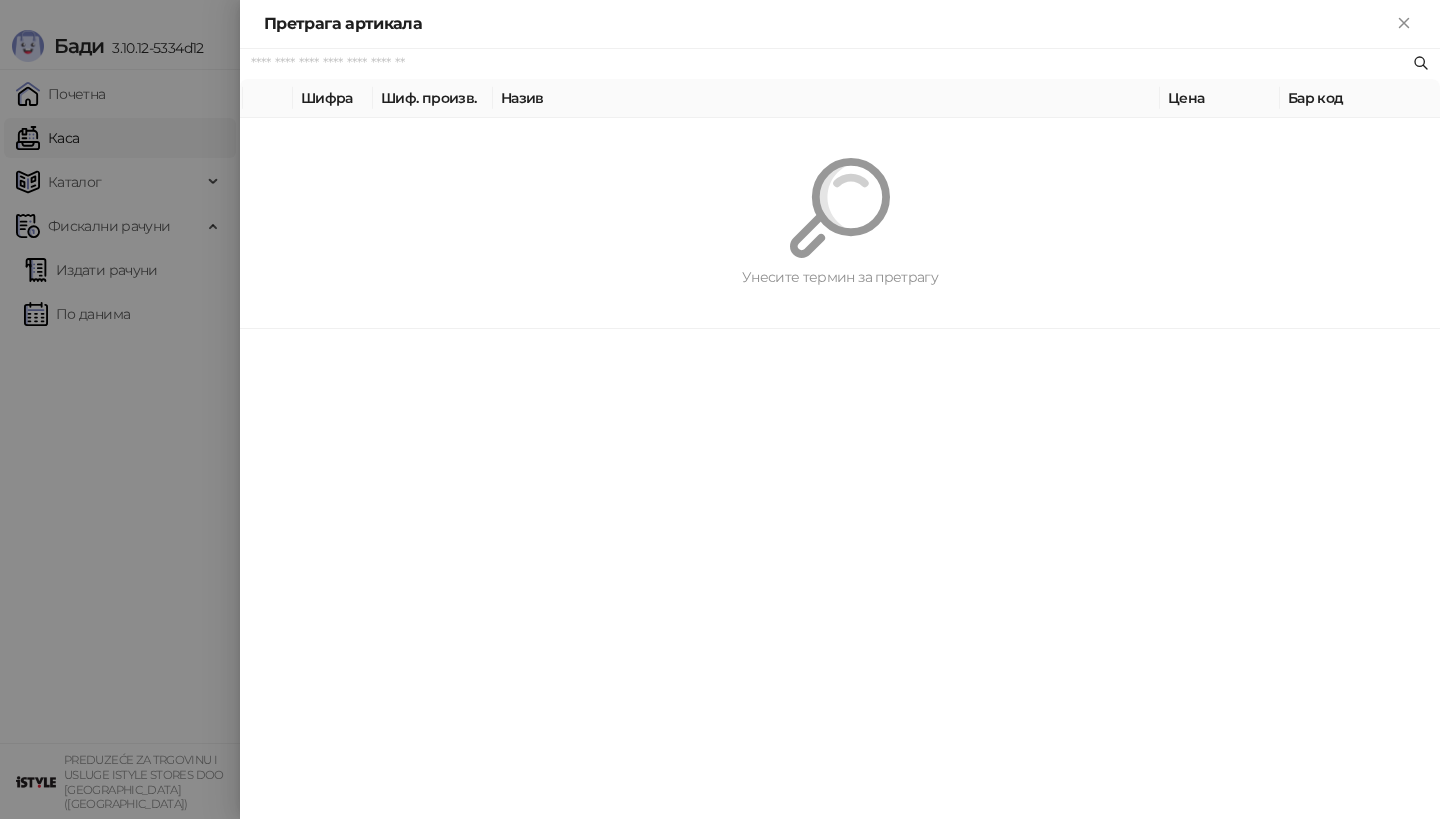 paste on "*********" 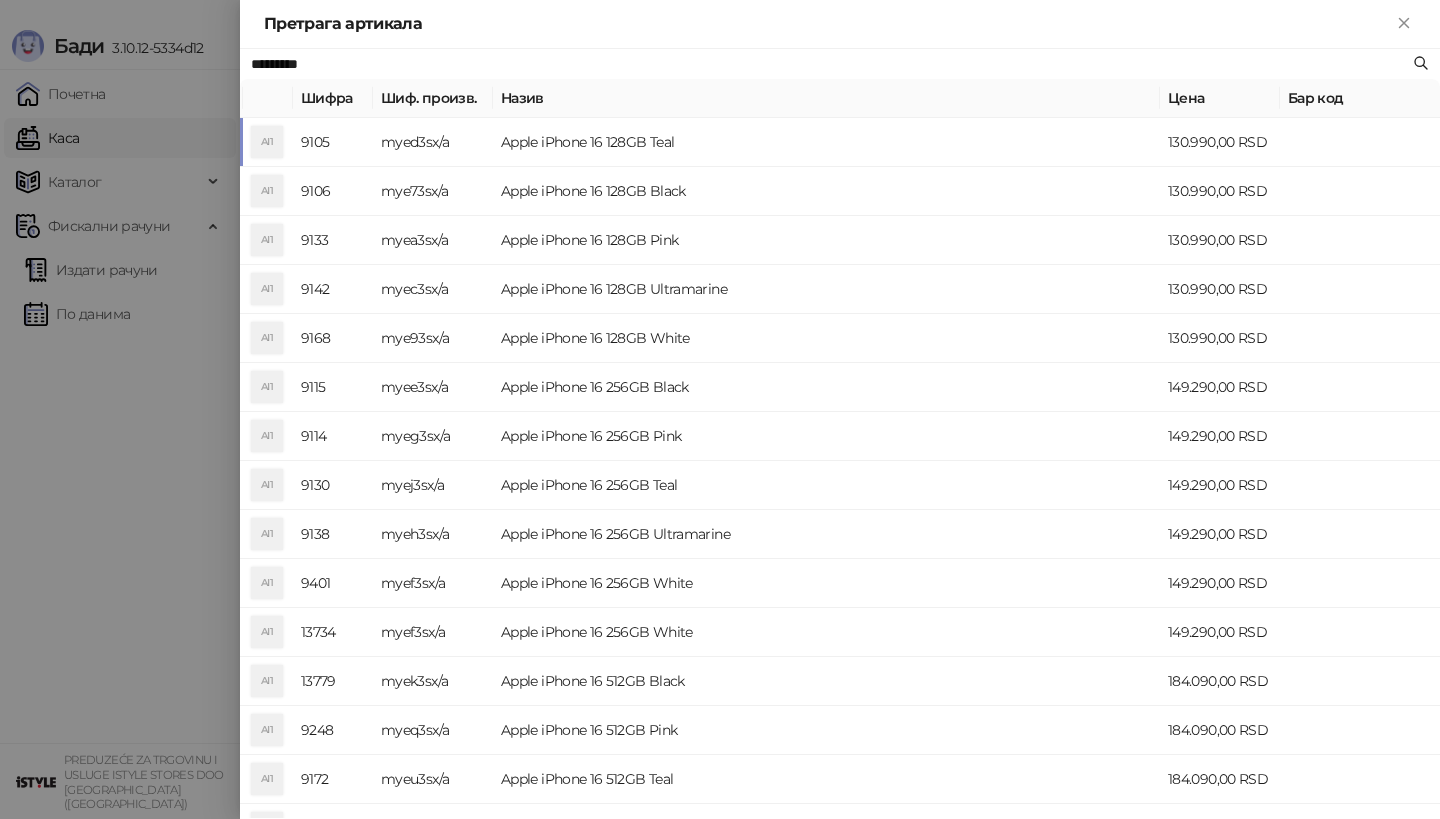 click on "AI1" at bounding box center [267, 142] 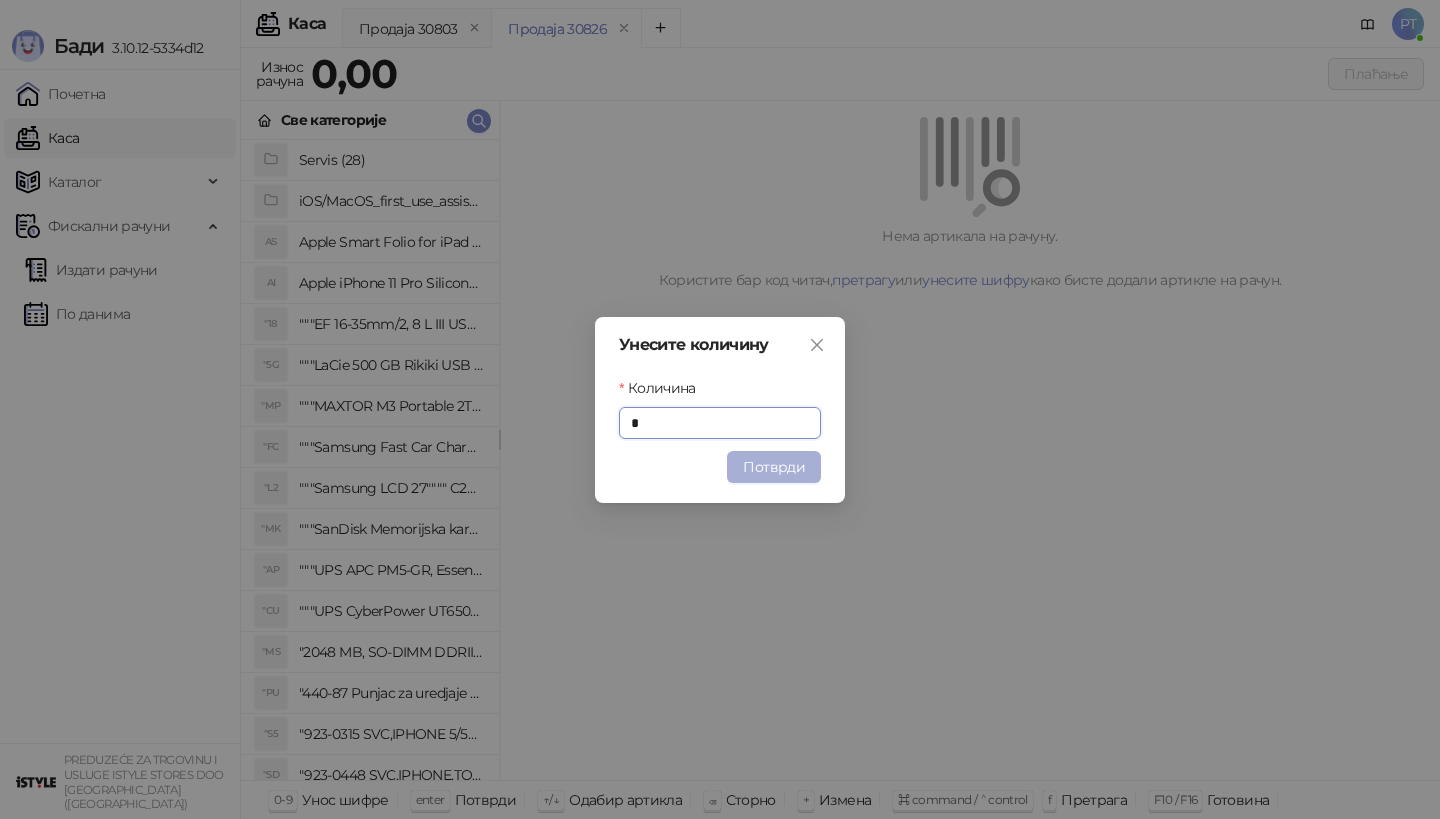 click on "Потврди" at bounding box center [774, 467] 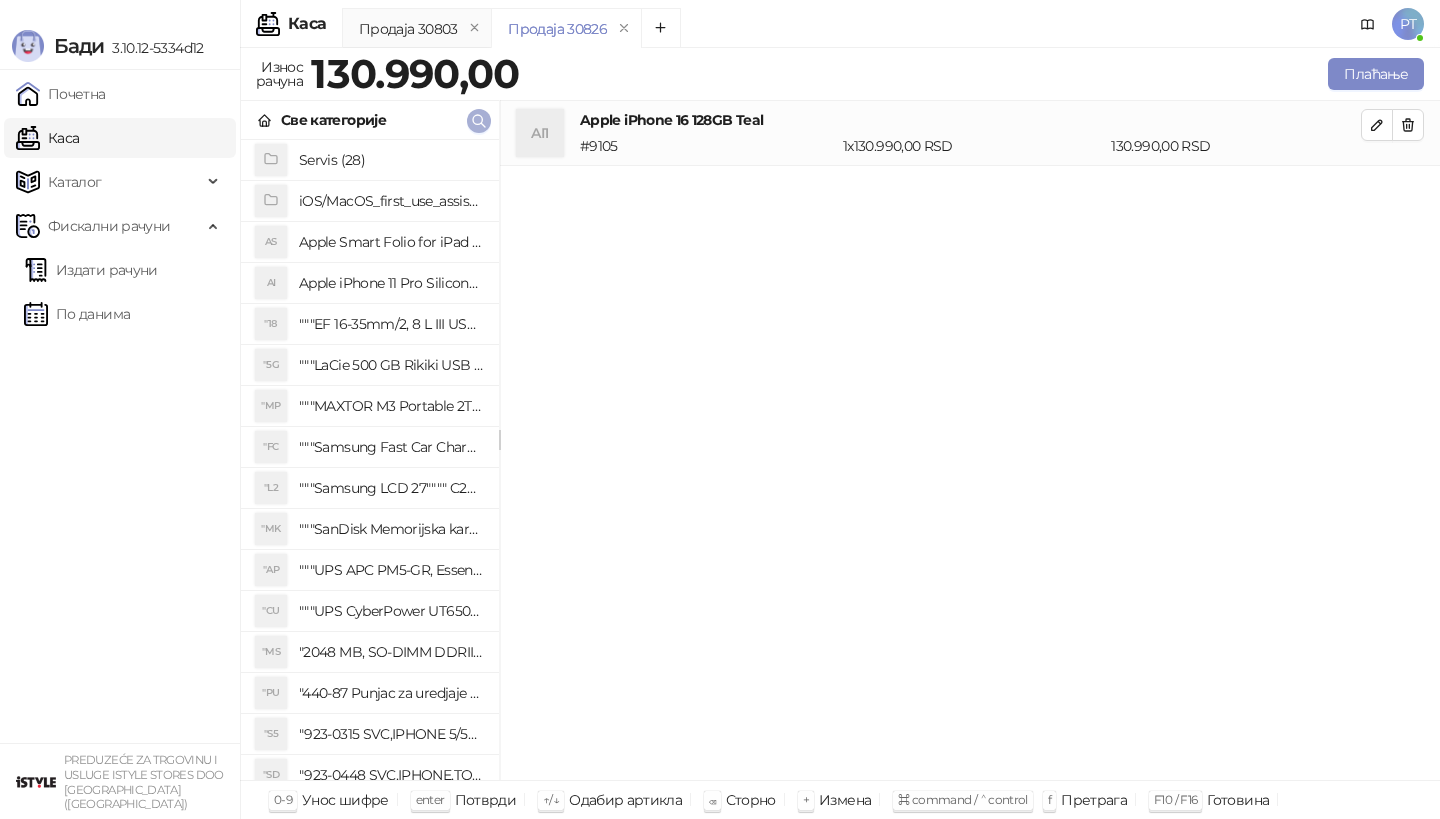 click 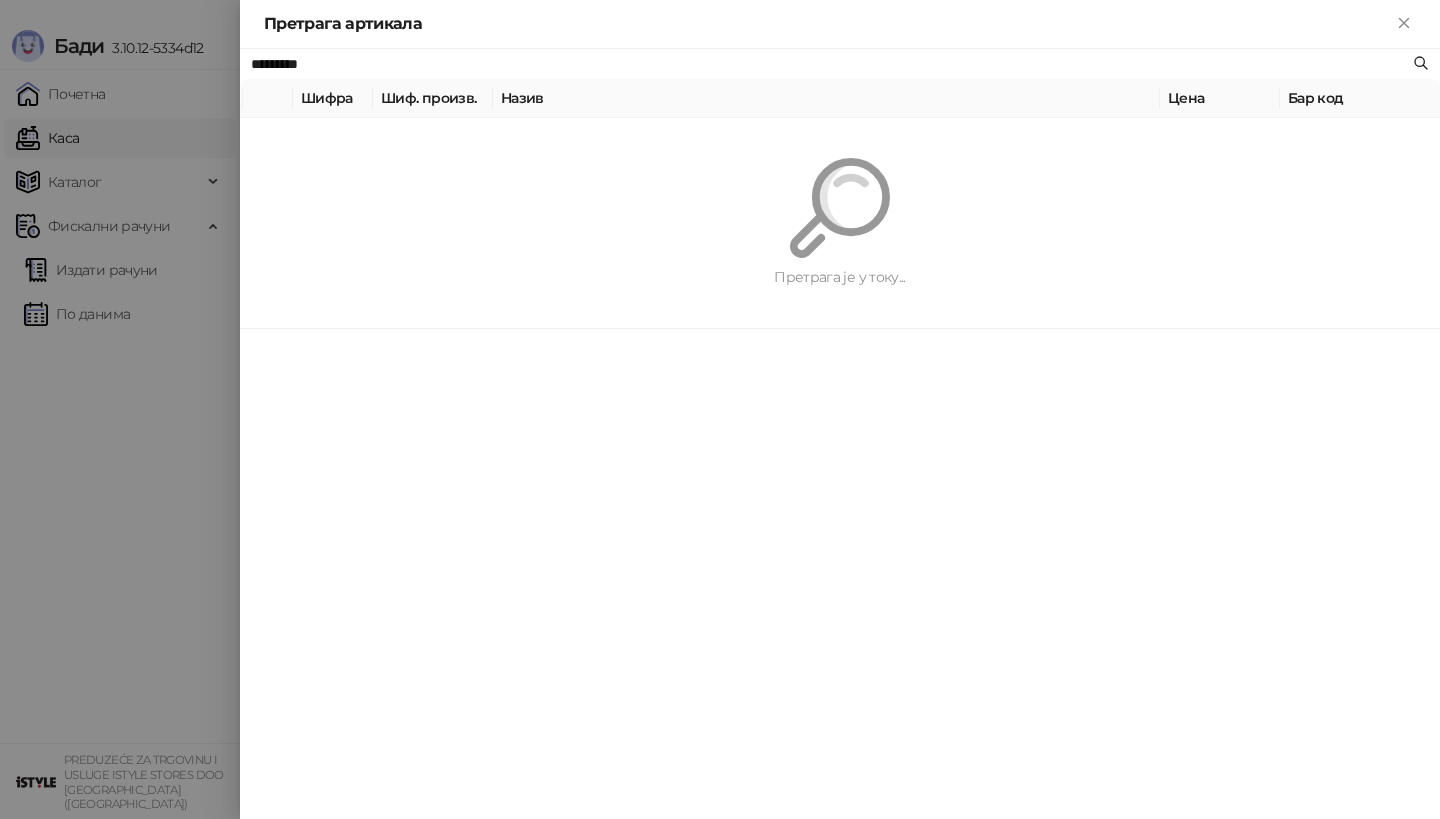 paste 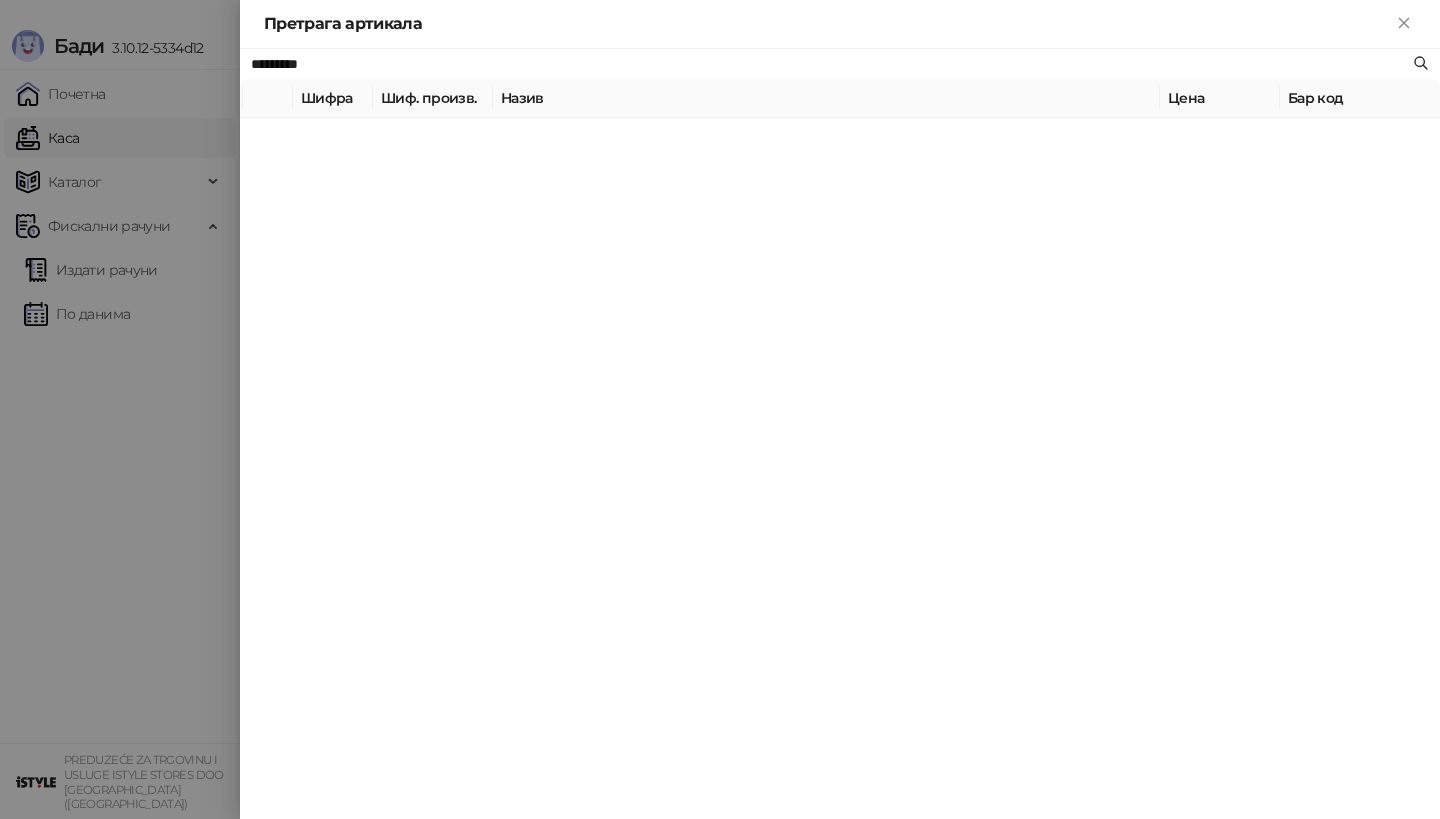 type on "*********" 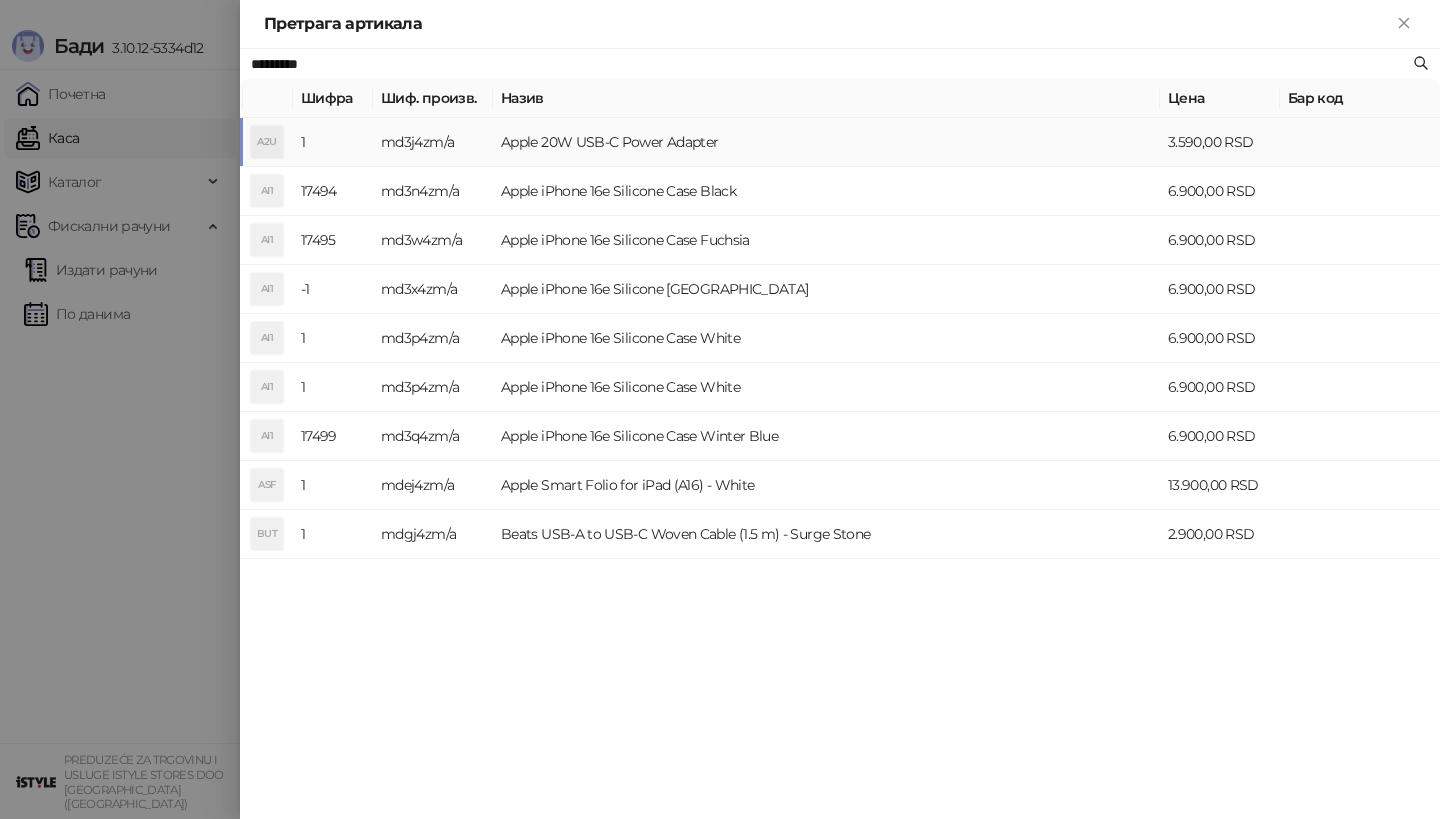 click on "A2U" at bounding box center [267, 142] 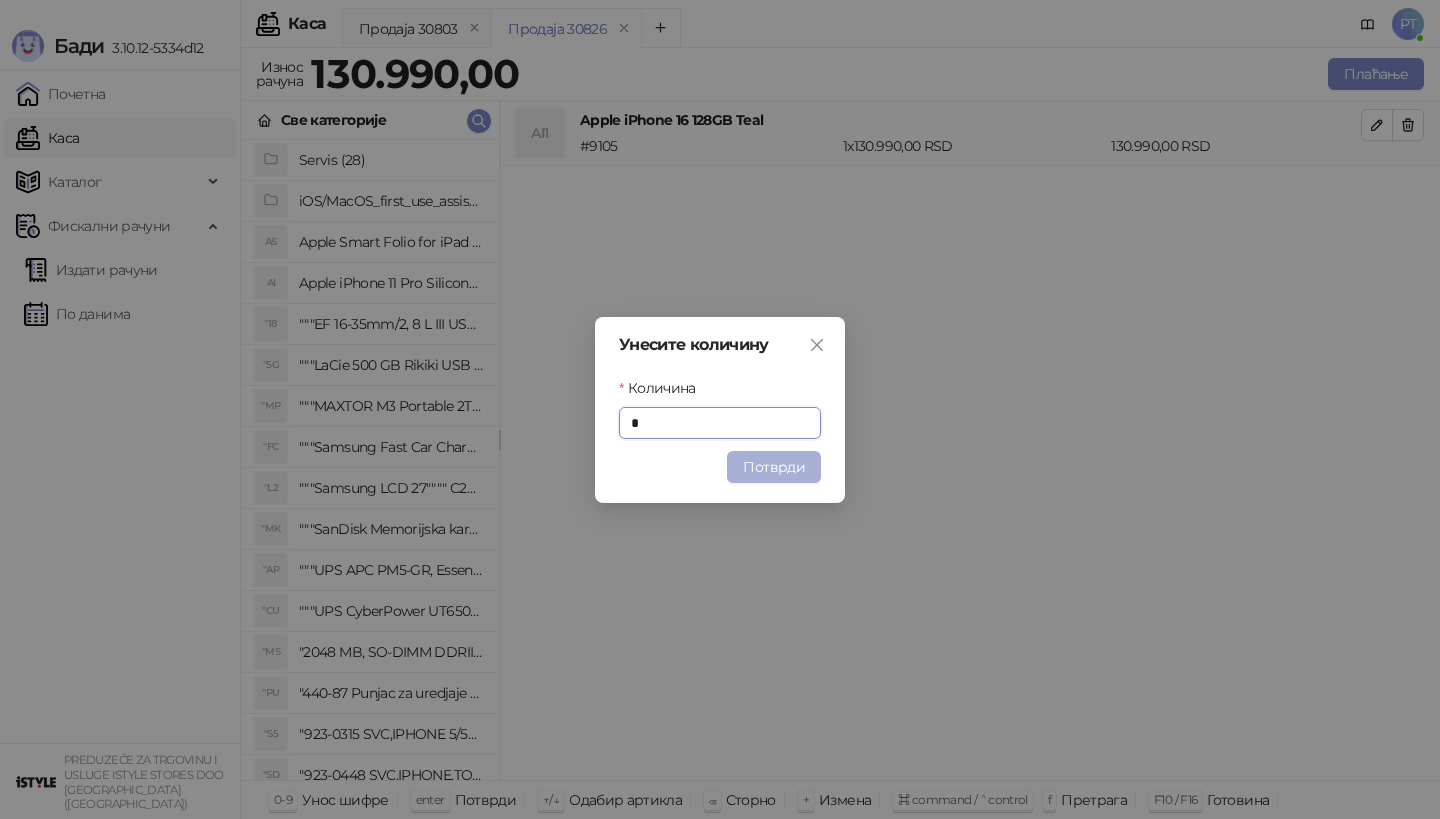 click on "Потврди" at bounding box center [774, 467] 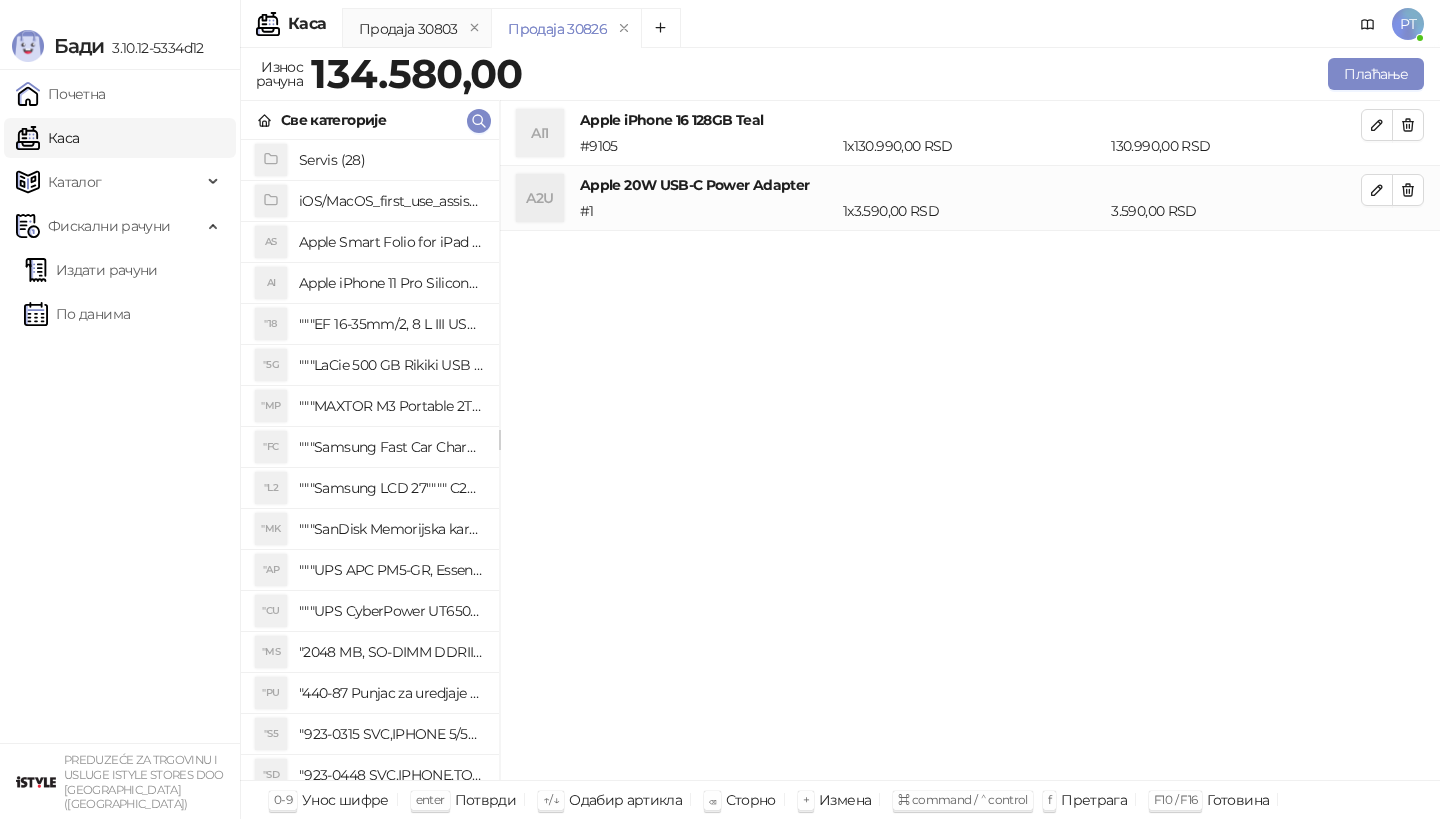 click on "Бади 3.10.12-5334d12 Почетна Каса Каталог Фискални рачуни Издати рачуни По данима PREDUZEĆE ZA TRGOVINU I USLUGE ISTYLE STORES DOO [GEOGRAPHIC_DATA] ([GEOGRAPHIC_DATA]) Каса PT Продаја 30803 Продаја 30826 Износ рачуна 134.580,00 Плаћање Све категорије Servis (28) iOS/MacOS_first_use_assistance (4) AS  Apple Smart Folio for iPad mini (A17 Pro) - Sage AI  Apple iPhone 11 Pro Silicone Case -  Black "18 """EF 16-35mm/2, 8 L III USM""" "5G """LaCie 500 GB Rikiki USB 3.0 / Ultra Compact & Resistant aluminum / USB 3.0 / 2.5""""""" "MP """MAXTOR M3 Portable 2TB 2.5"""" crni eksterni hard disk HX-M201TCB/GM""" "FC """Samsung Fast Car Charge Adapter, brzi auto punja_, boja crna""" "L2 """Samsung LCD 27"""" C27F390FHUXEN""" "MK """SanDisk Memorijska kartica 256GB microSDXC sa SD adapterom SDSQXA1-256G-GN6MA - Extreme PLUS, A2, UHS-I, V30, U3, Class 10, Brzina _itanja 160 MB/s, [PERSON_NAME] upisa 90 MB/s""" "AP "CU "MS "PU "S5 "SD "3S #" at bounding box center [720, 409] 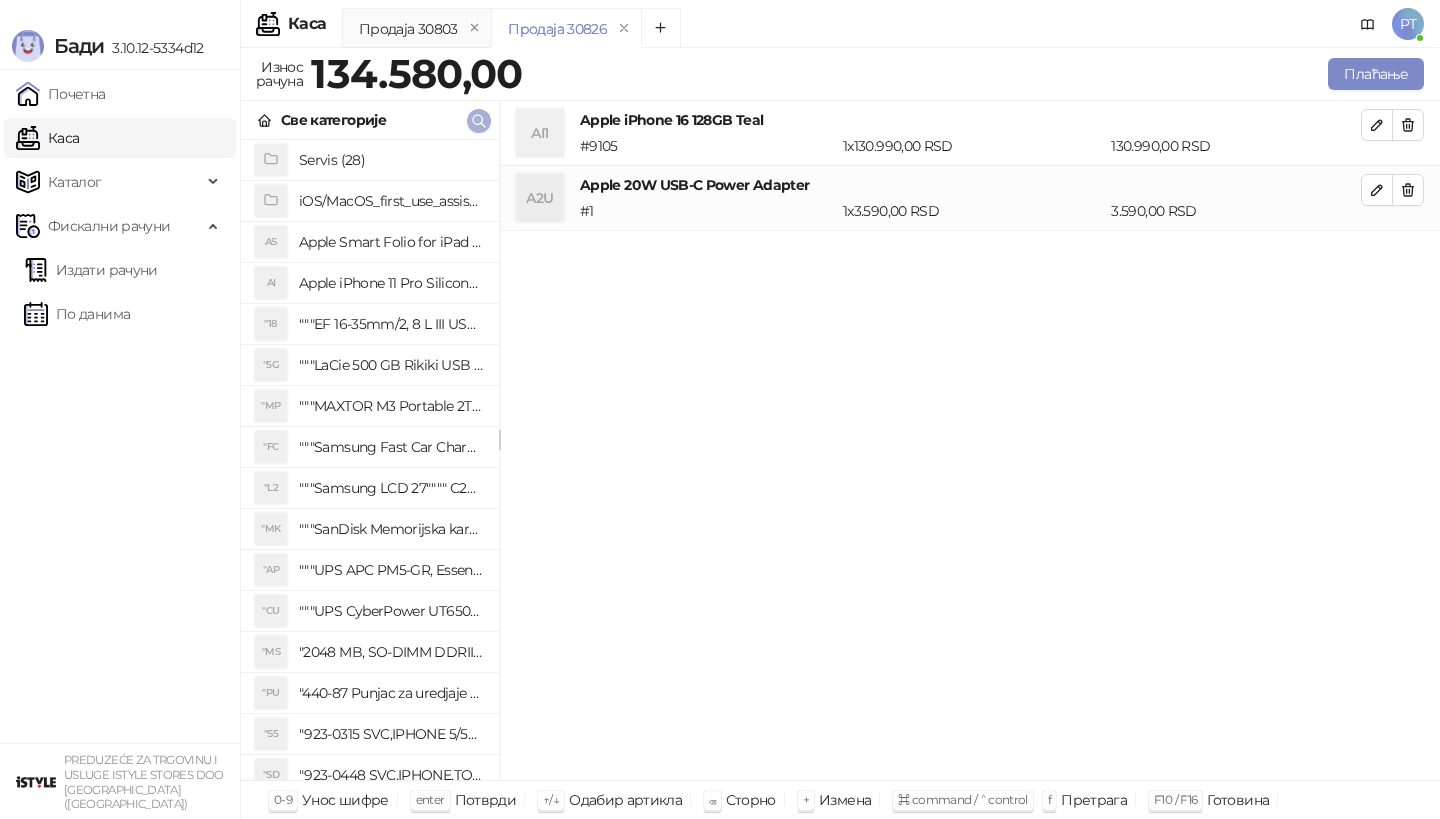 click at bounding box center (479, 121) 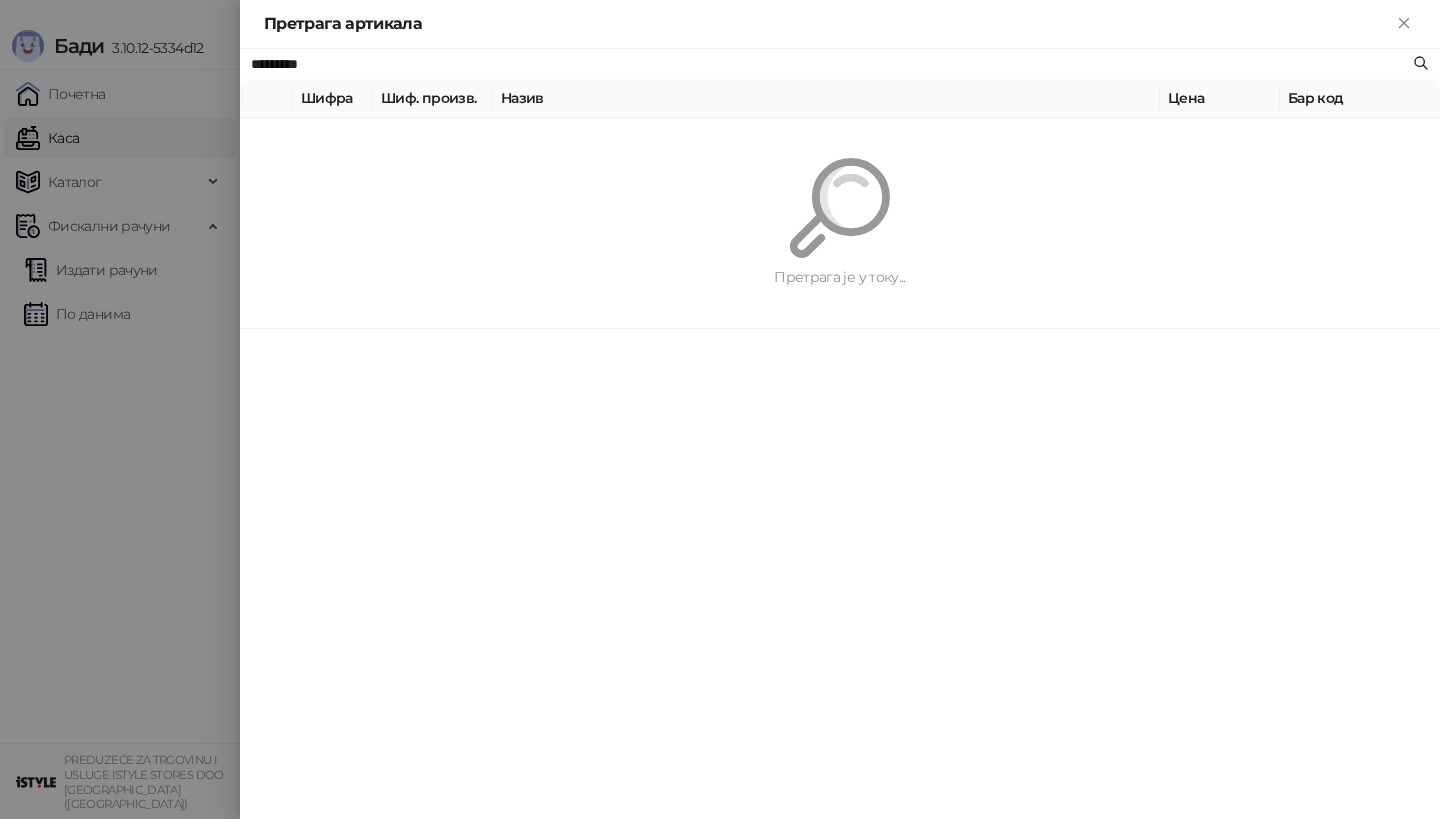click at bounding box center [720, 409] 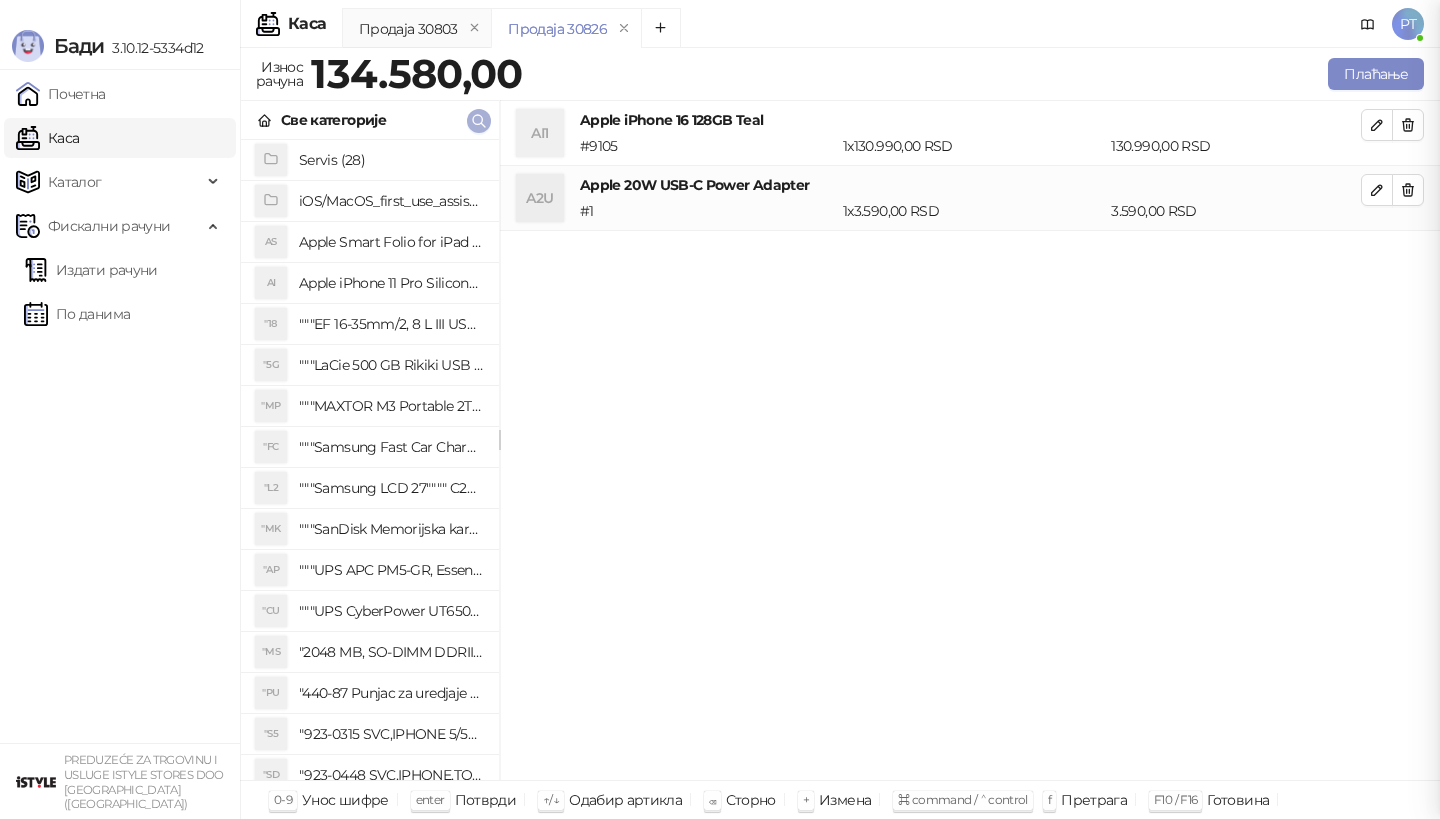 type 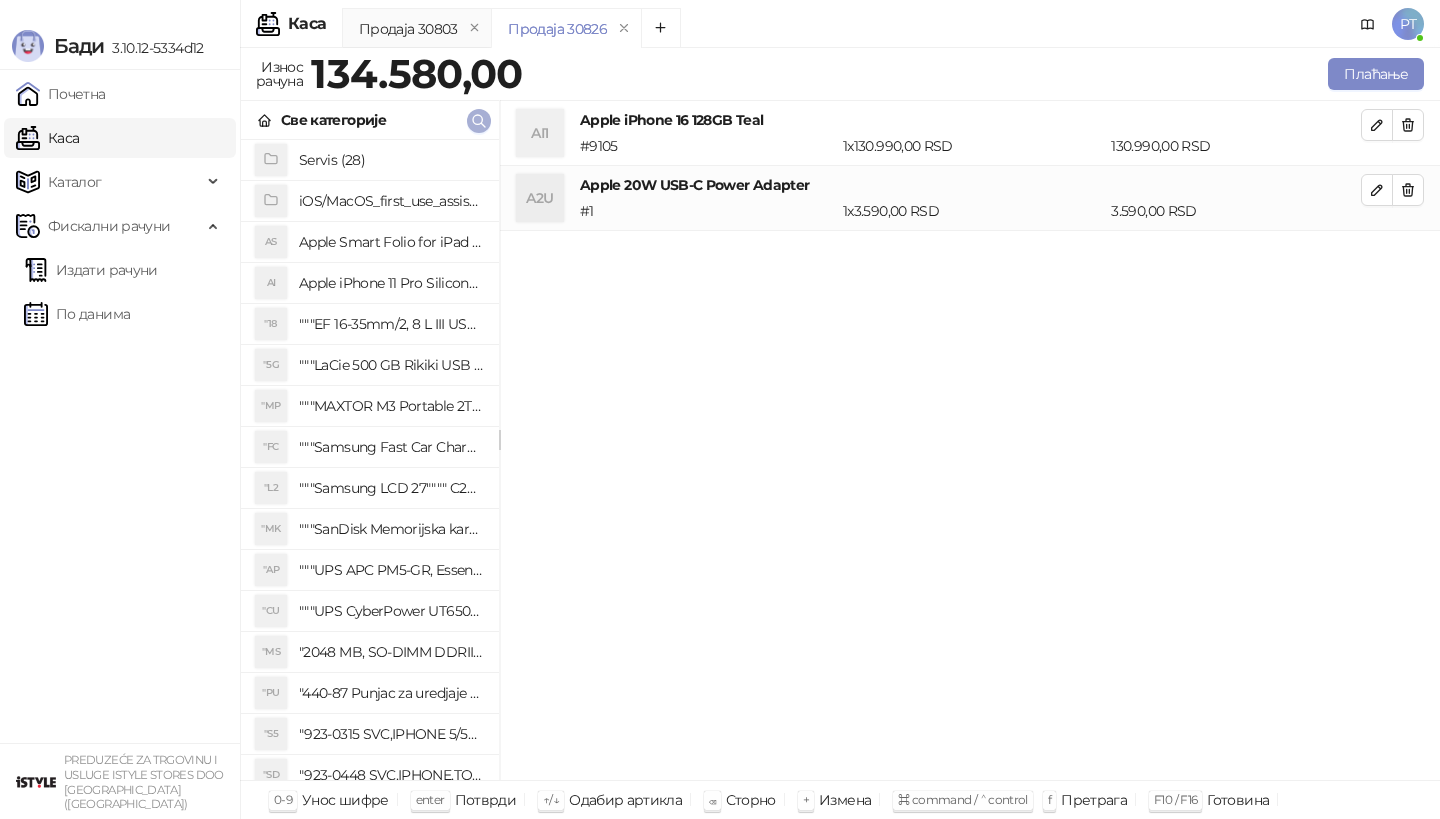 click 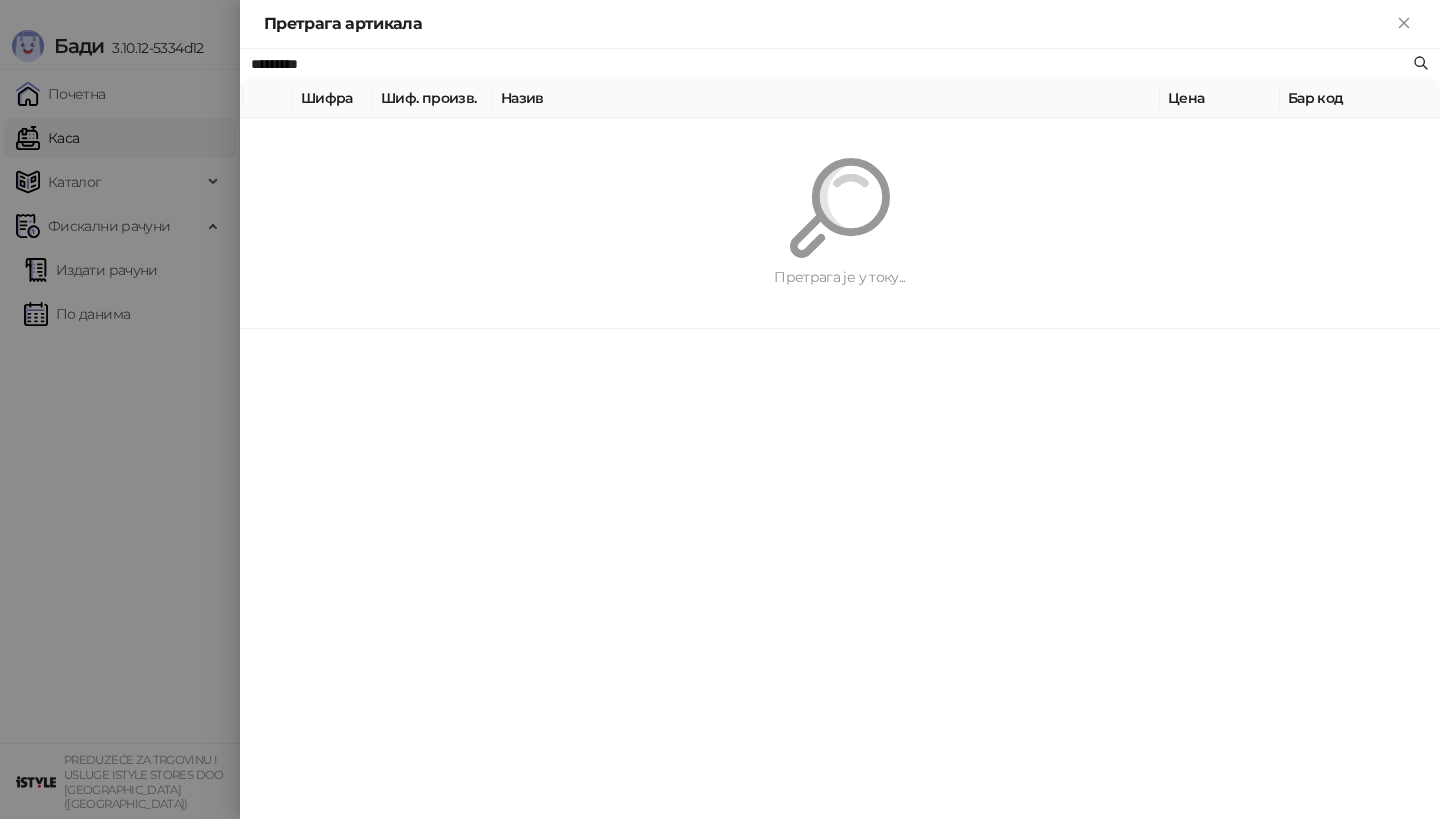paste 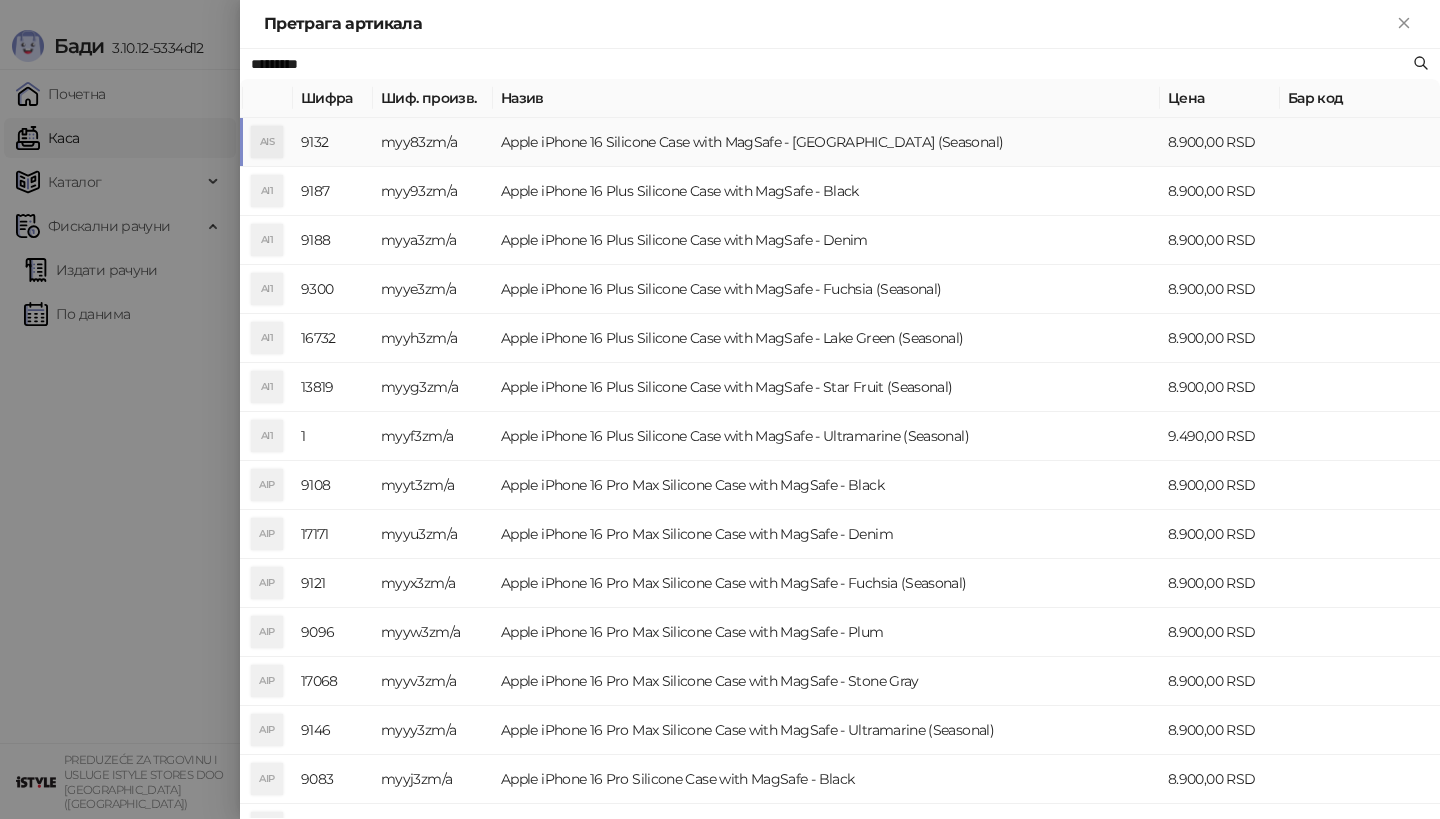 click on "AIS" at bounding box center (267, 142) 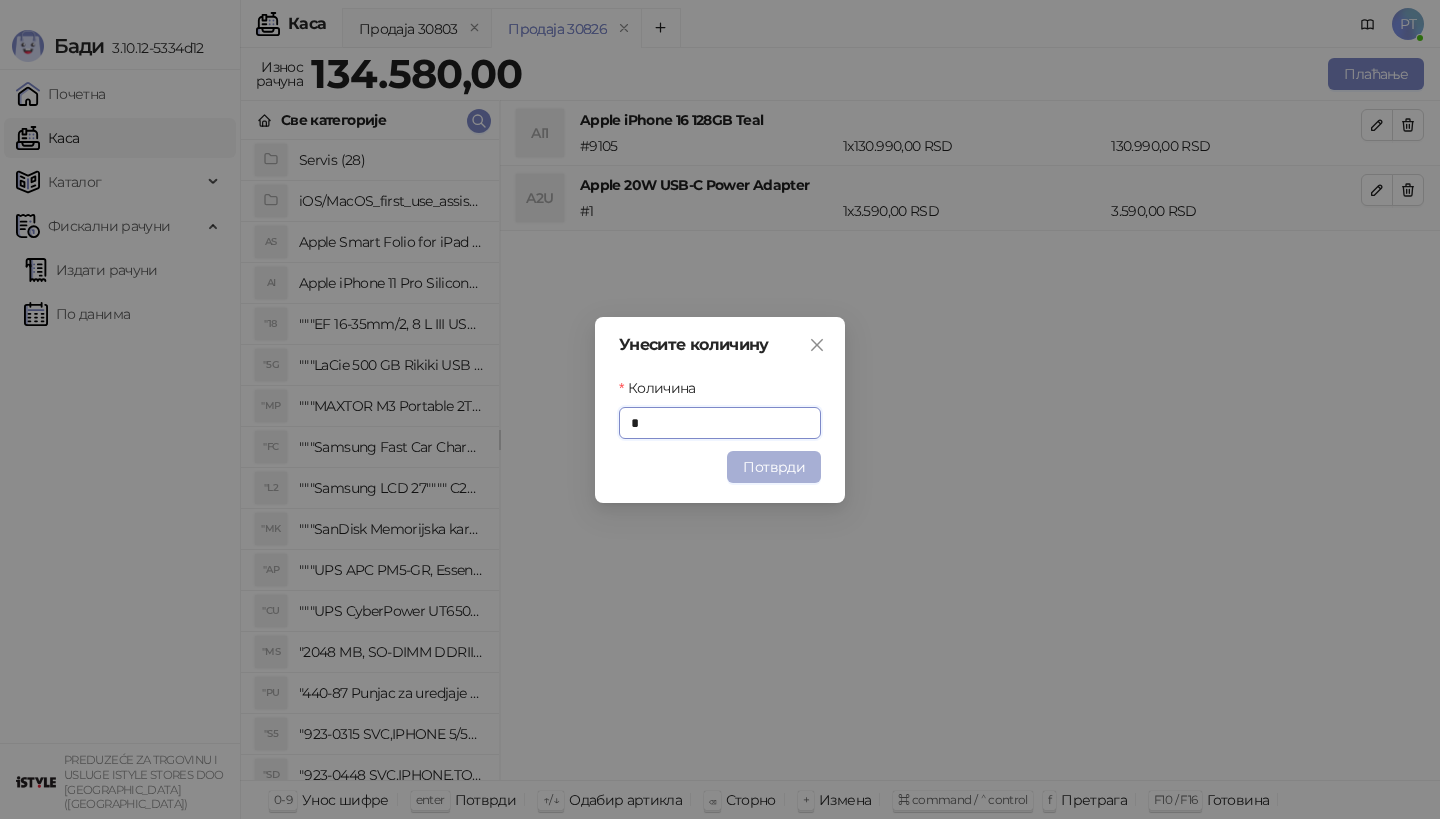 click on "Потврди" at bounding box center [774, 467] 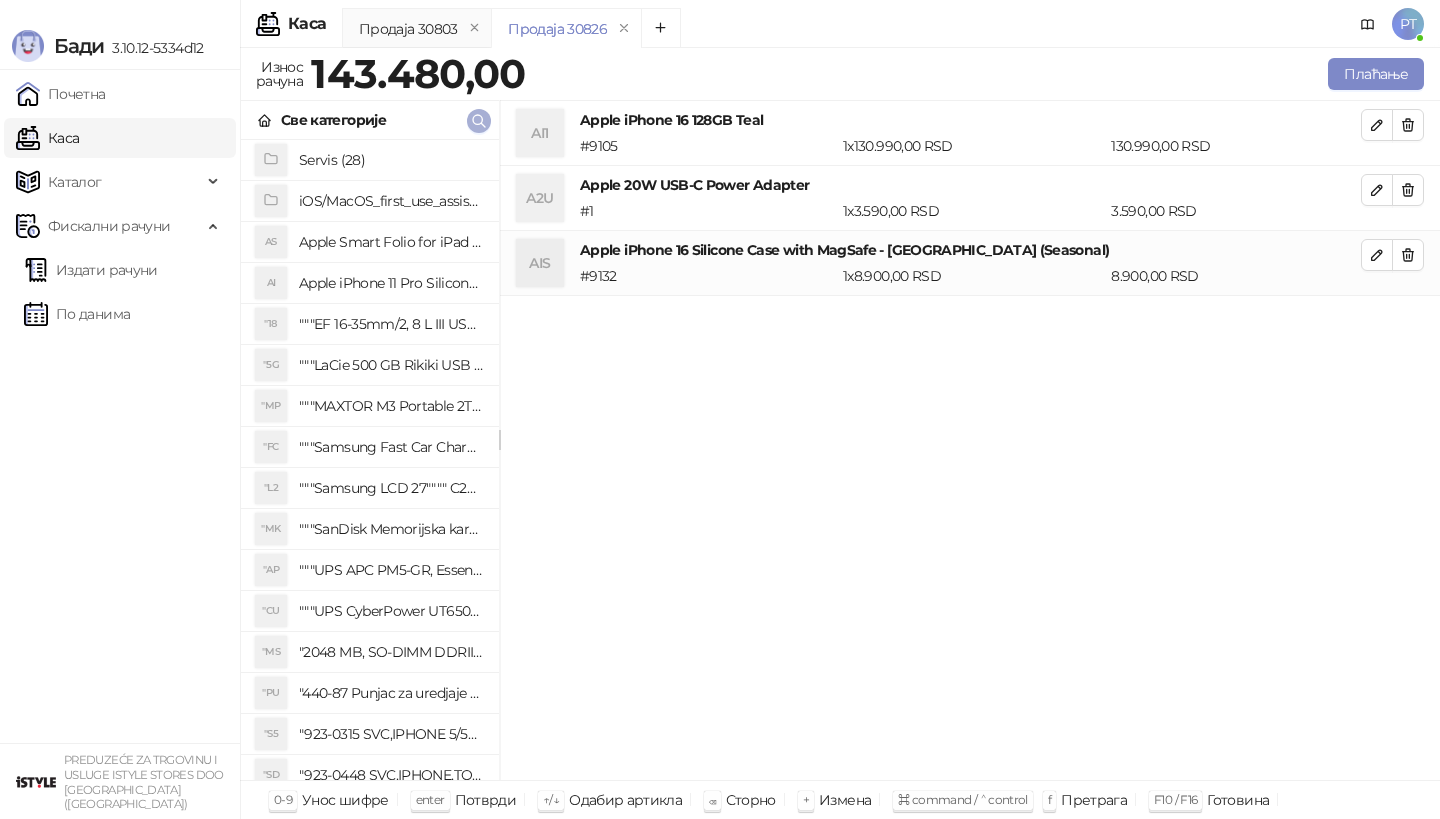 click 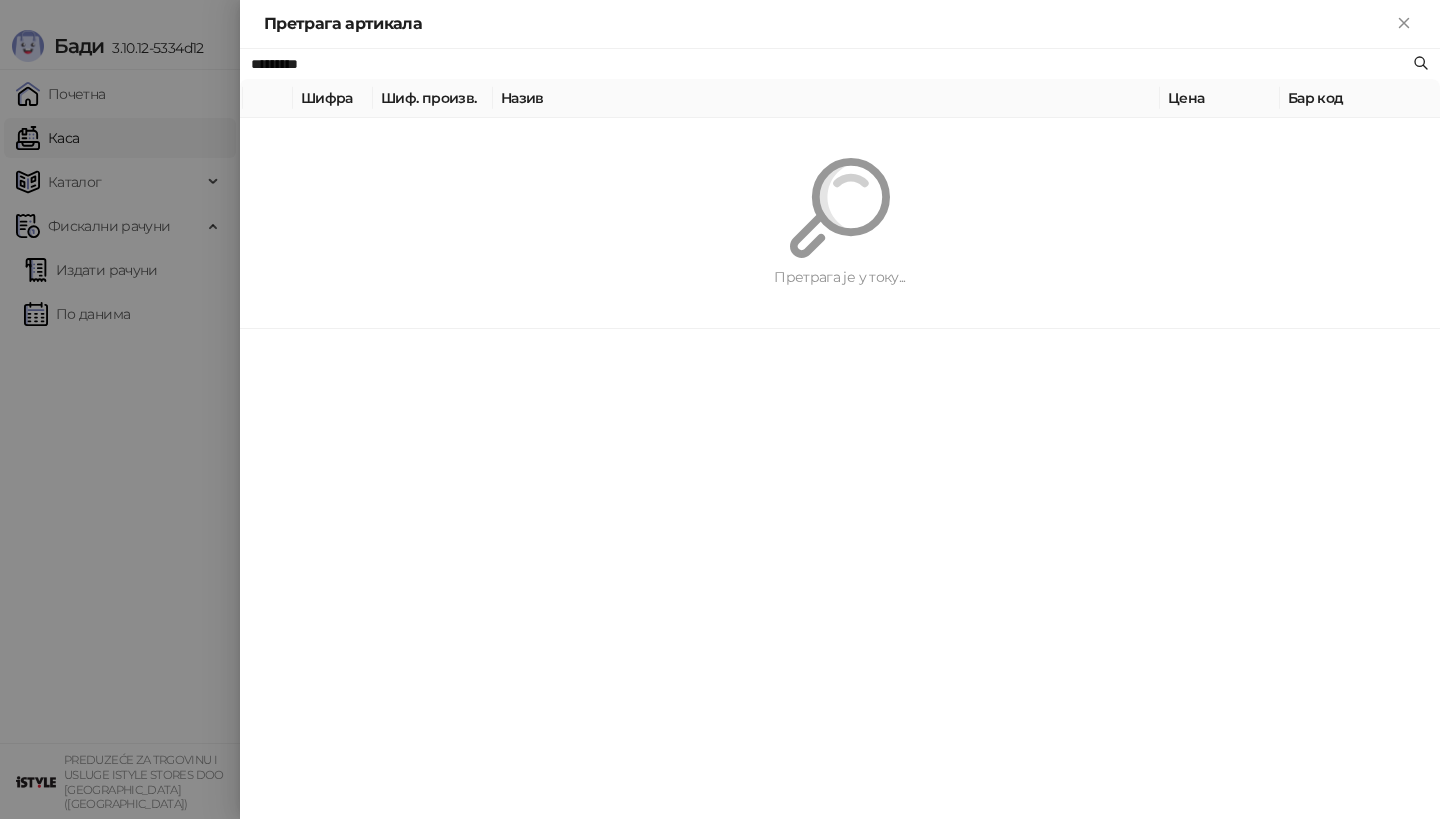 paste on "****" 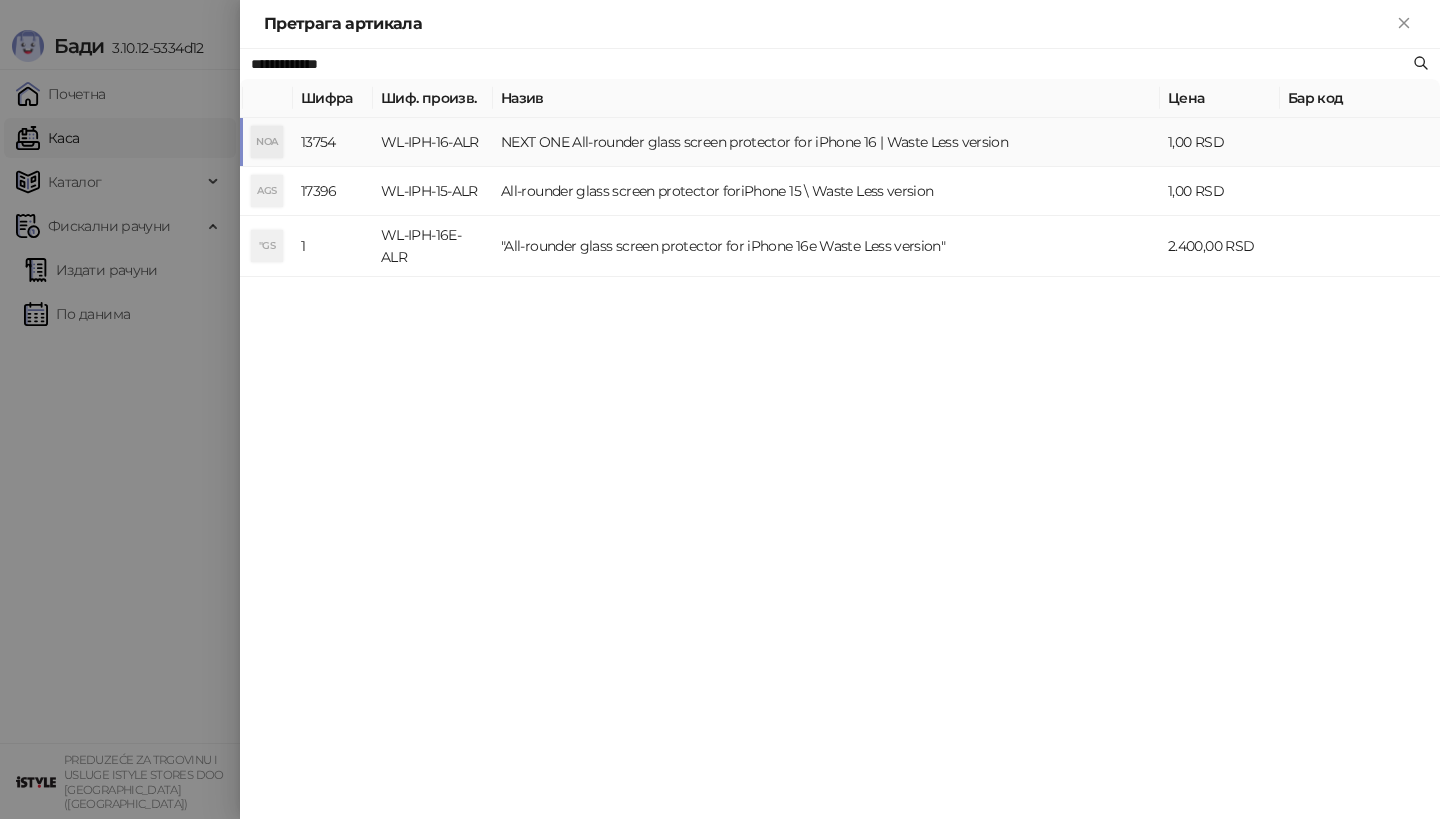 click on "NOA" at bounding box center (267, 142) 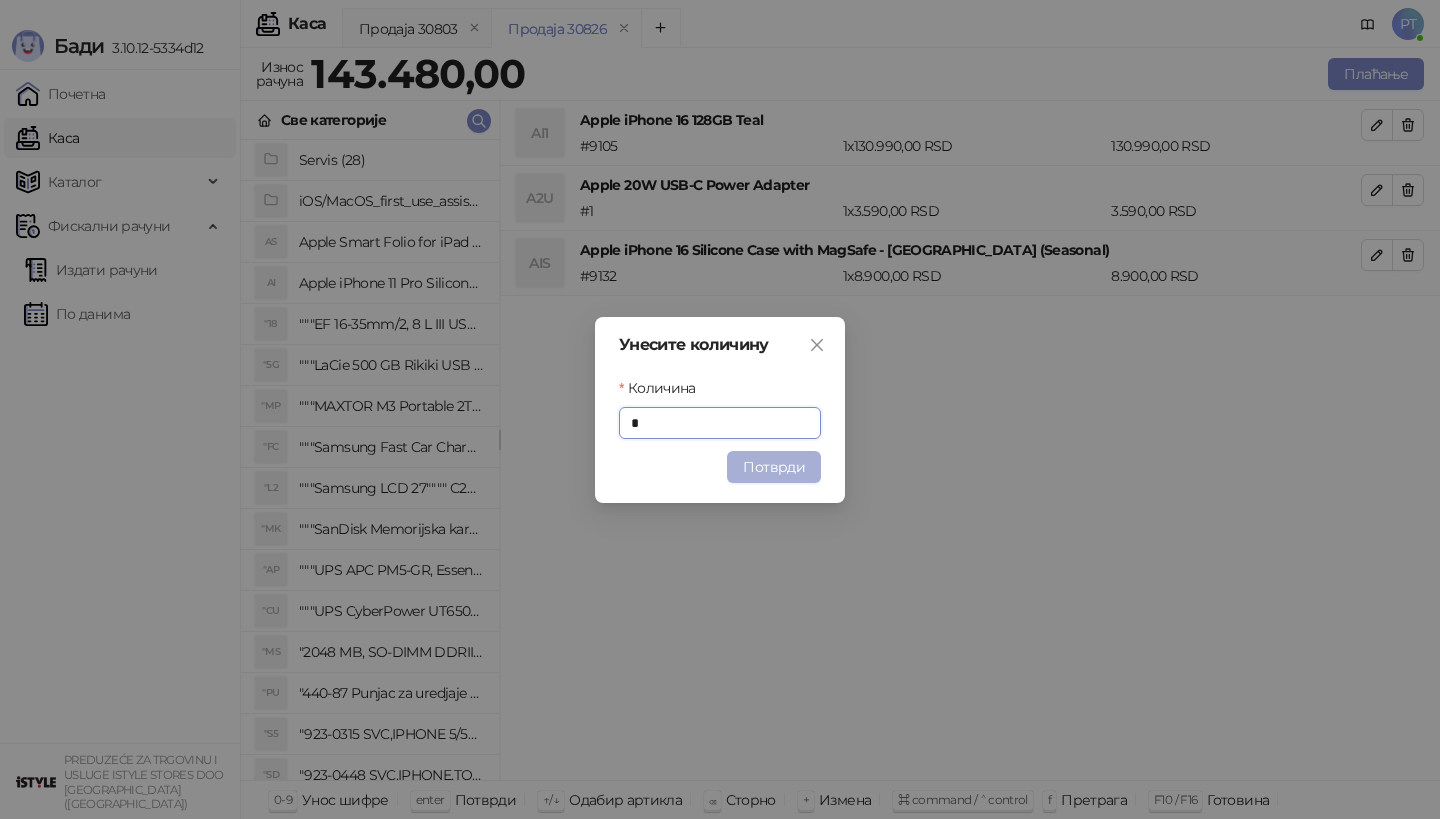 click on "Потврди" at bounding box center [774, 467] 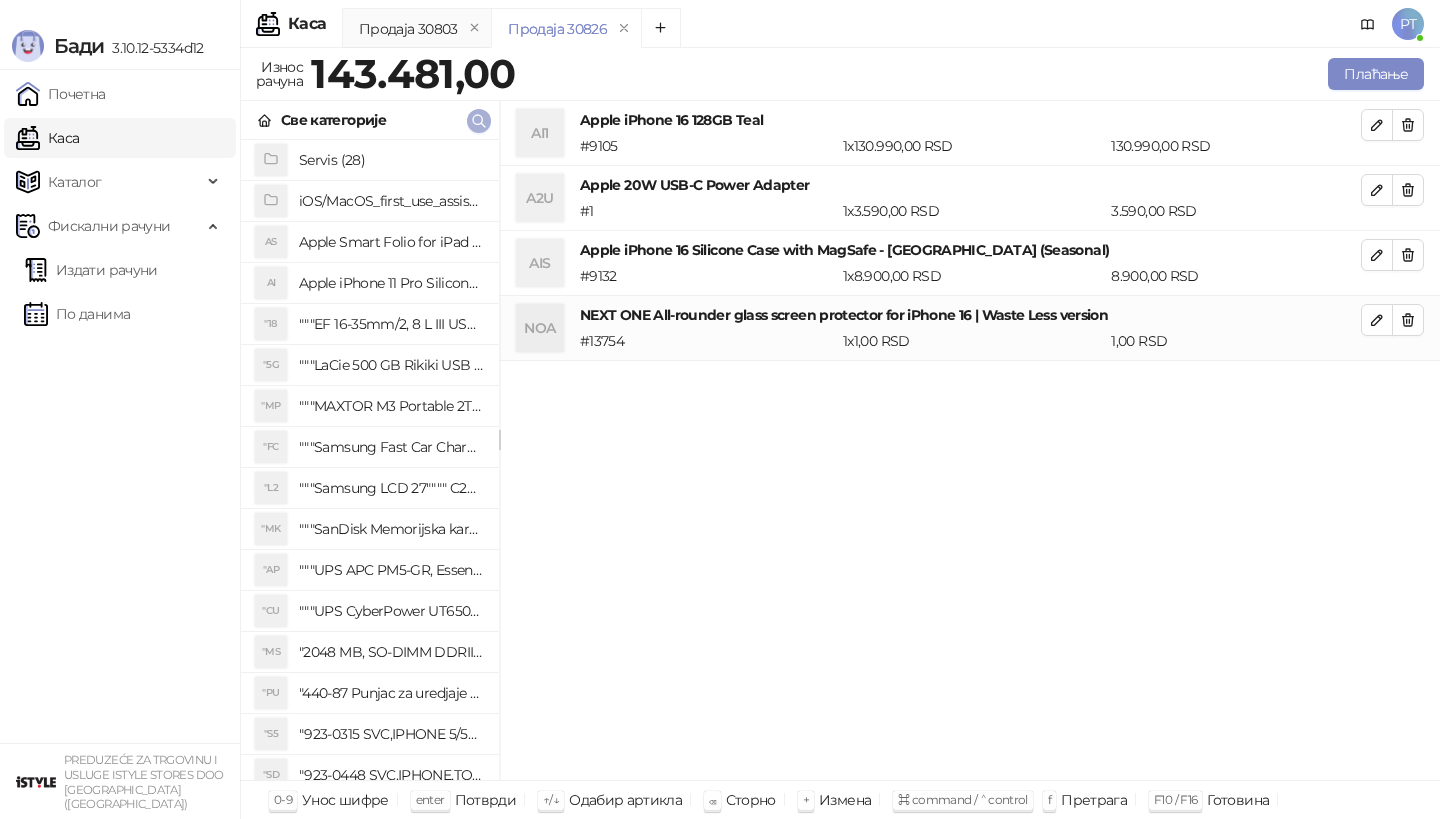 click 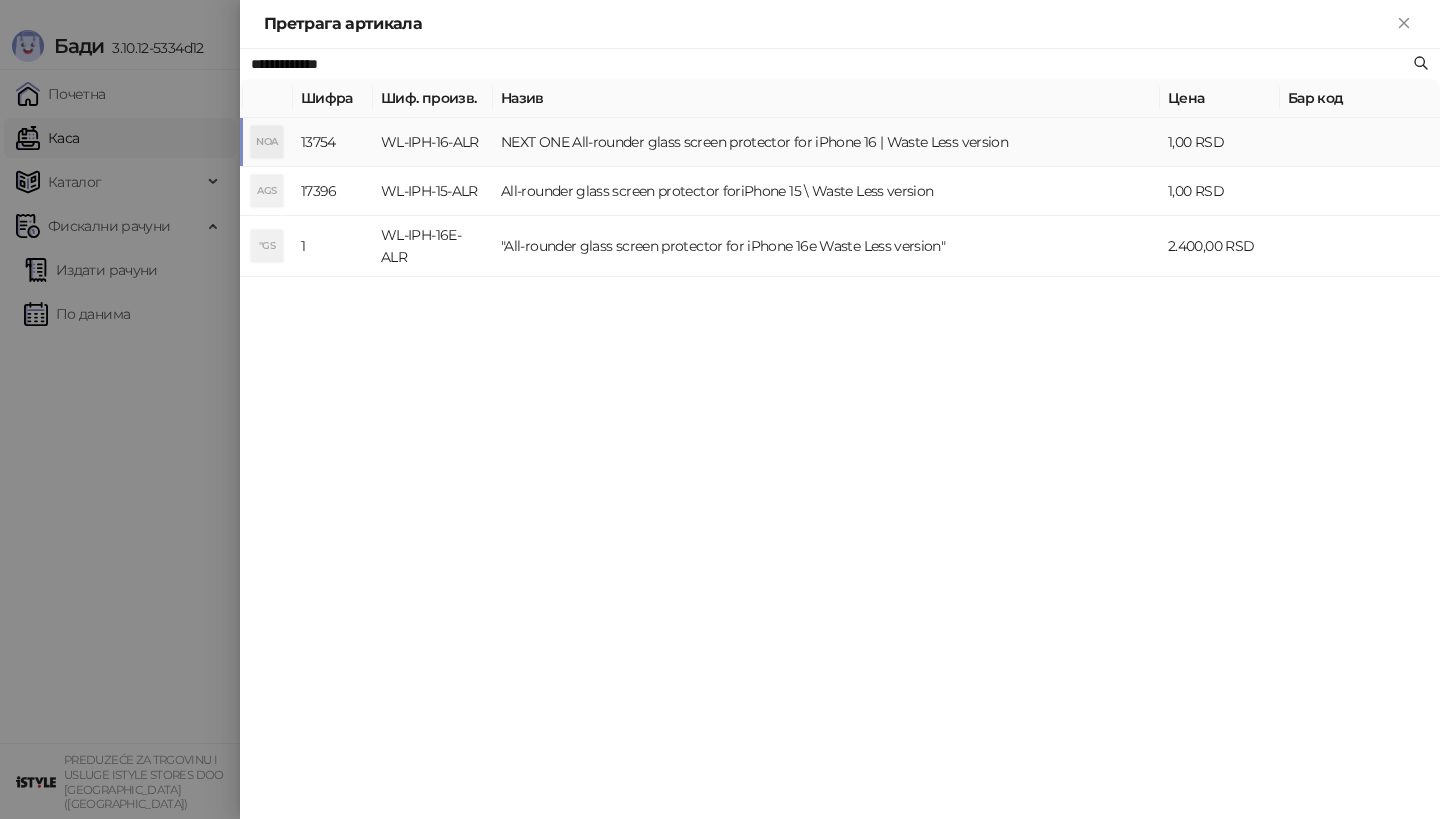 paste on "**********" 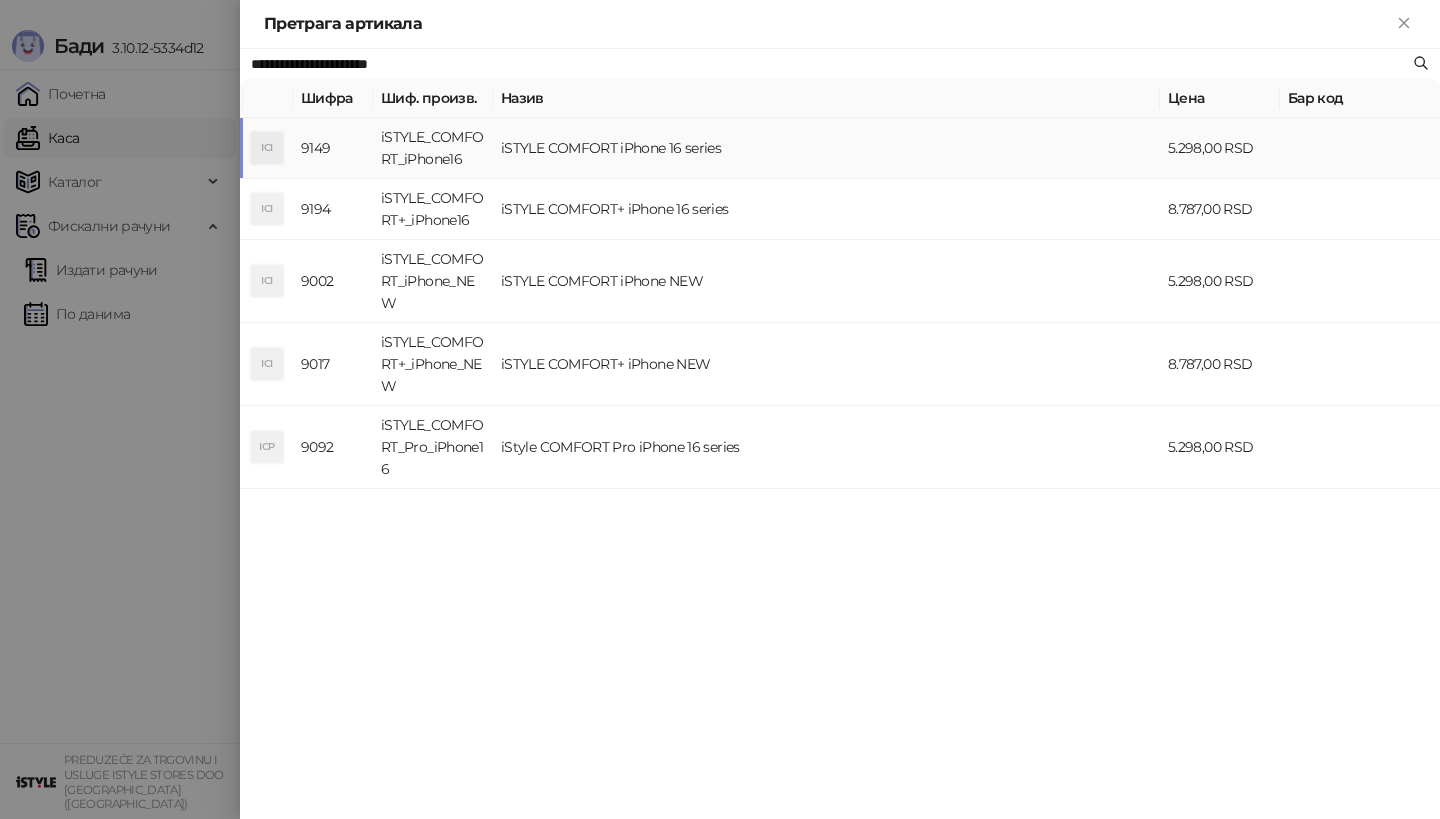 click on "ICI" at bounding box center [267, 148] 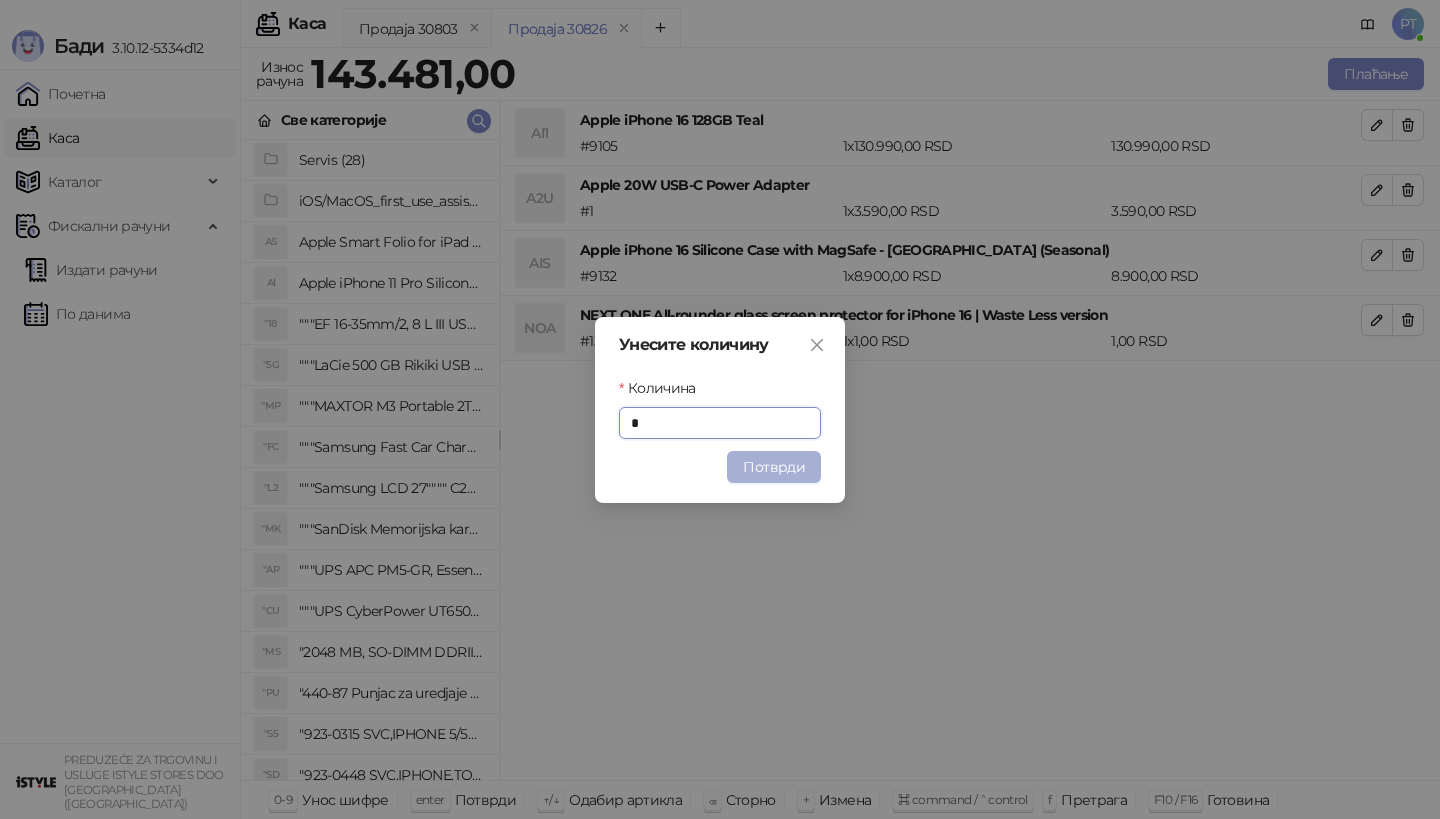 click on "Потврди" at bounding box center [774, 467] 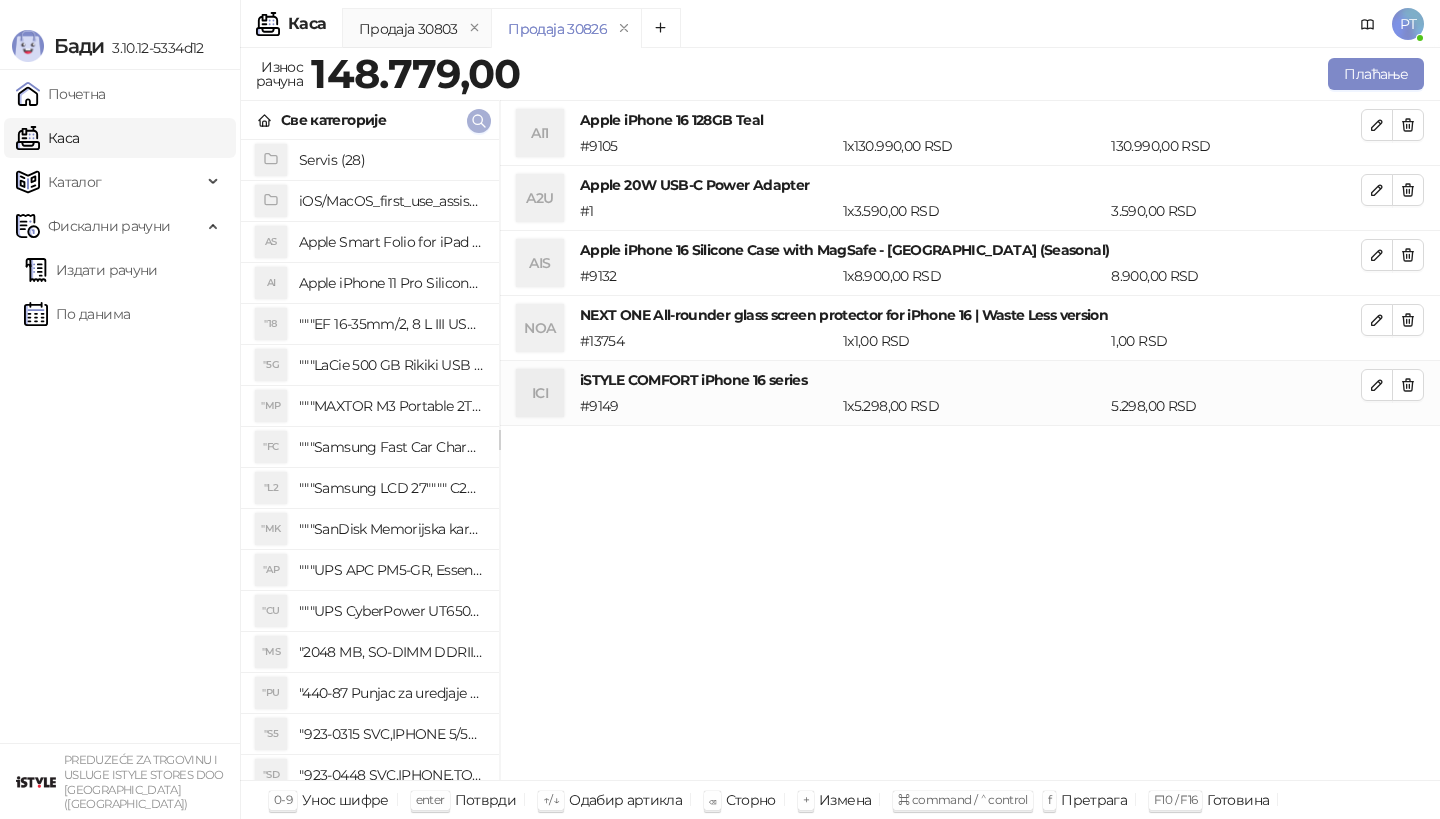click 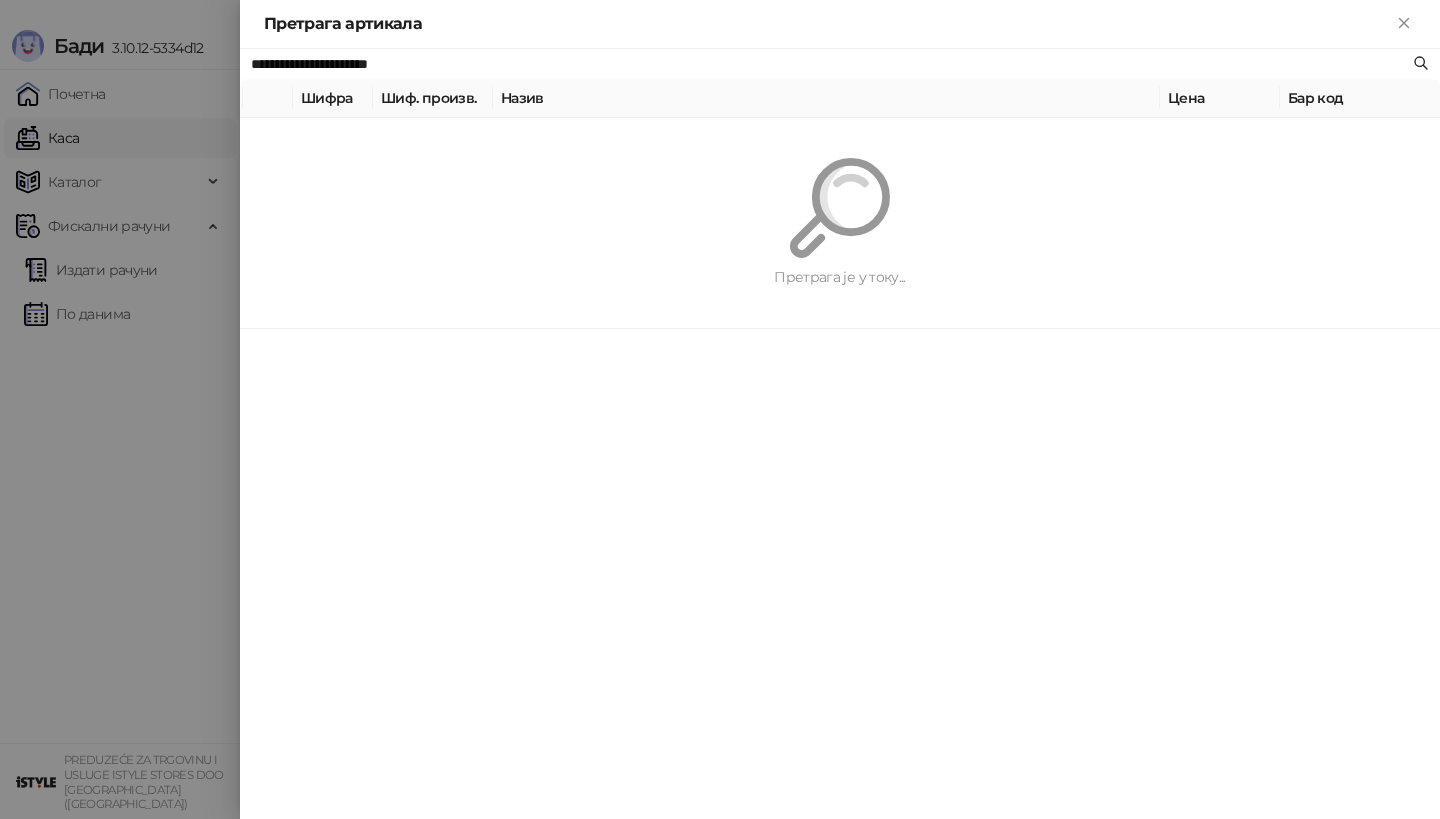 paste 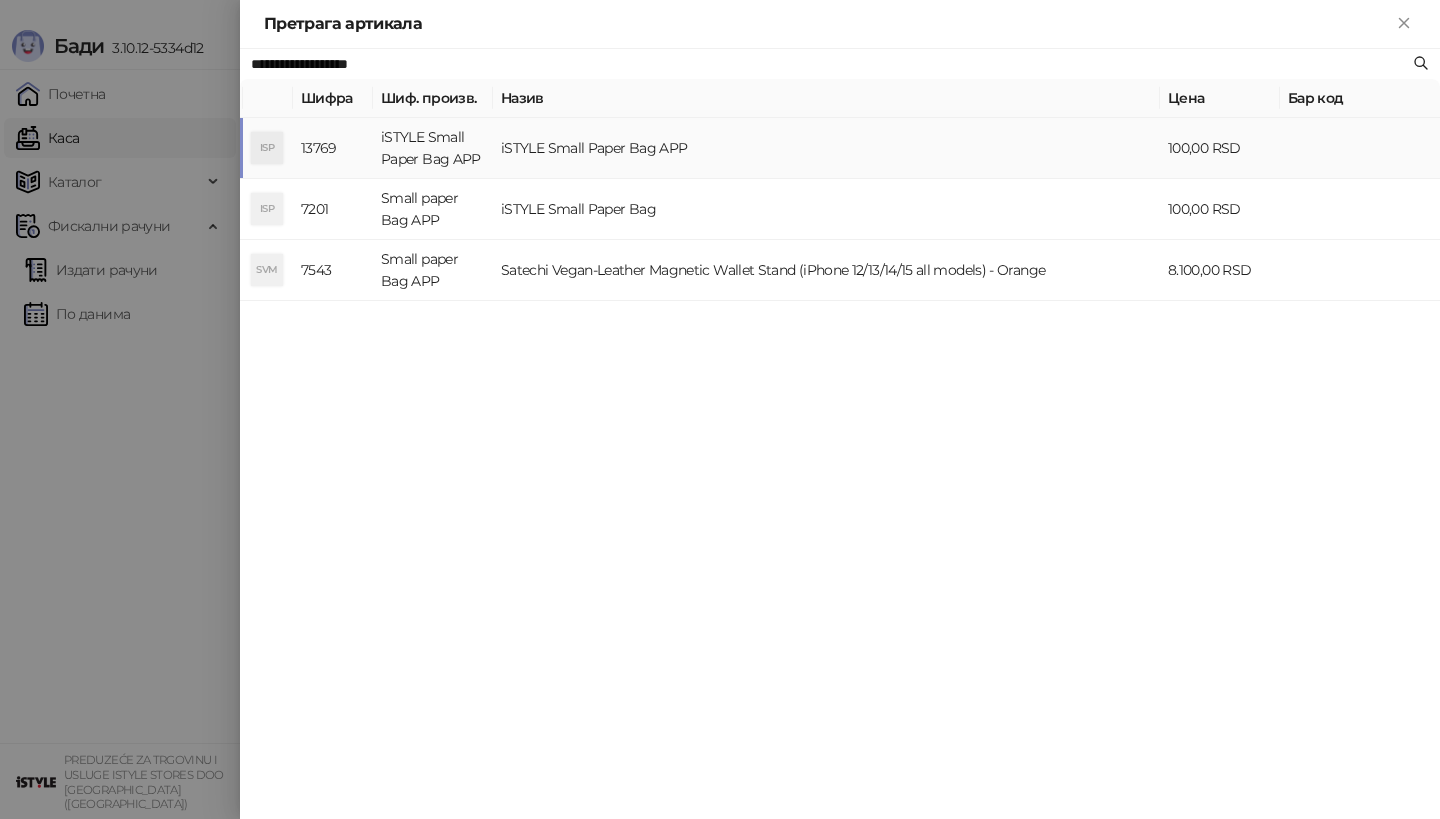 type on "**********" 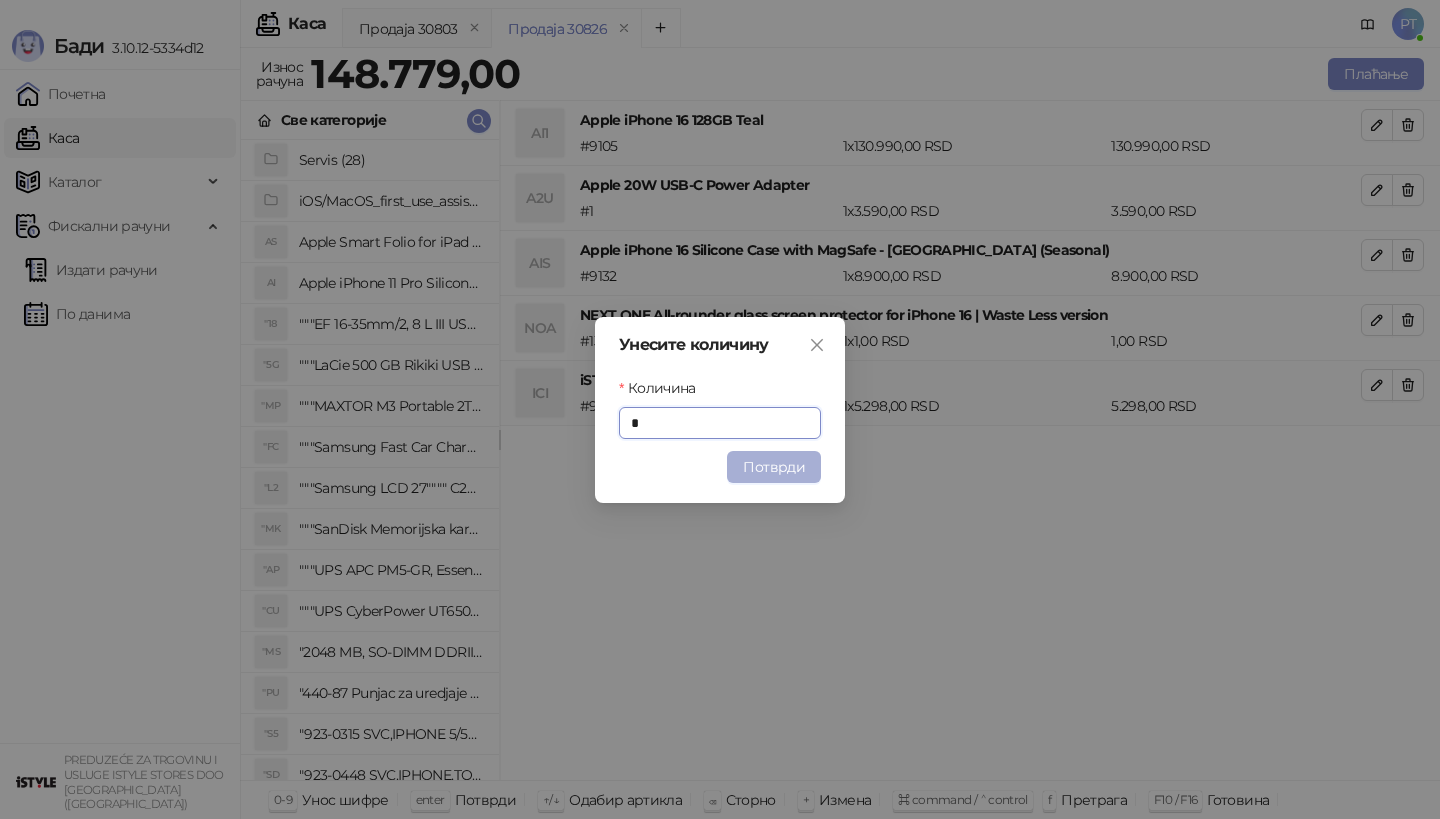 click on "Потврди" at bounding box center (774, 467) 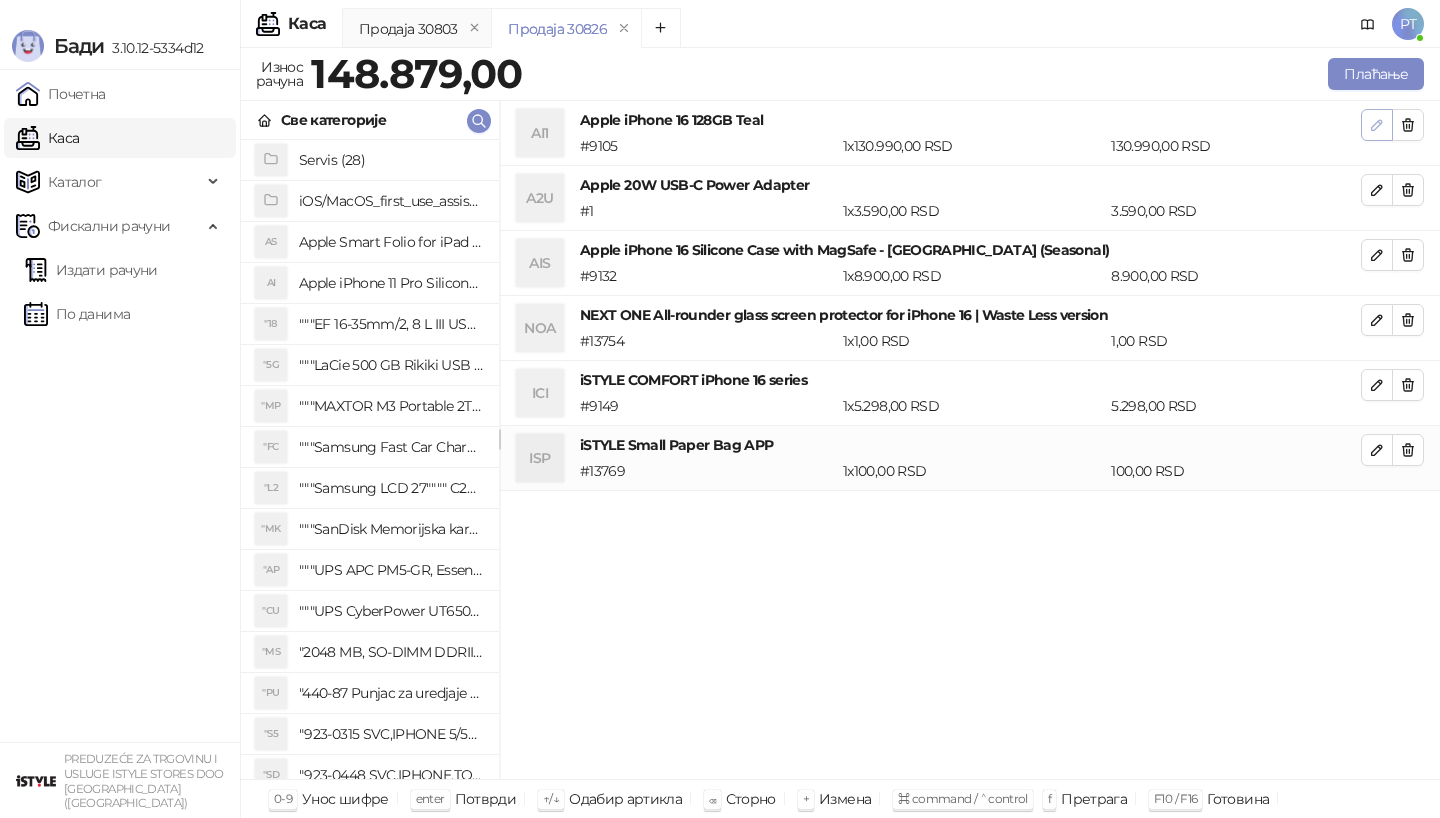 click 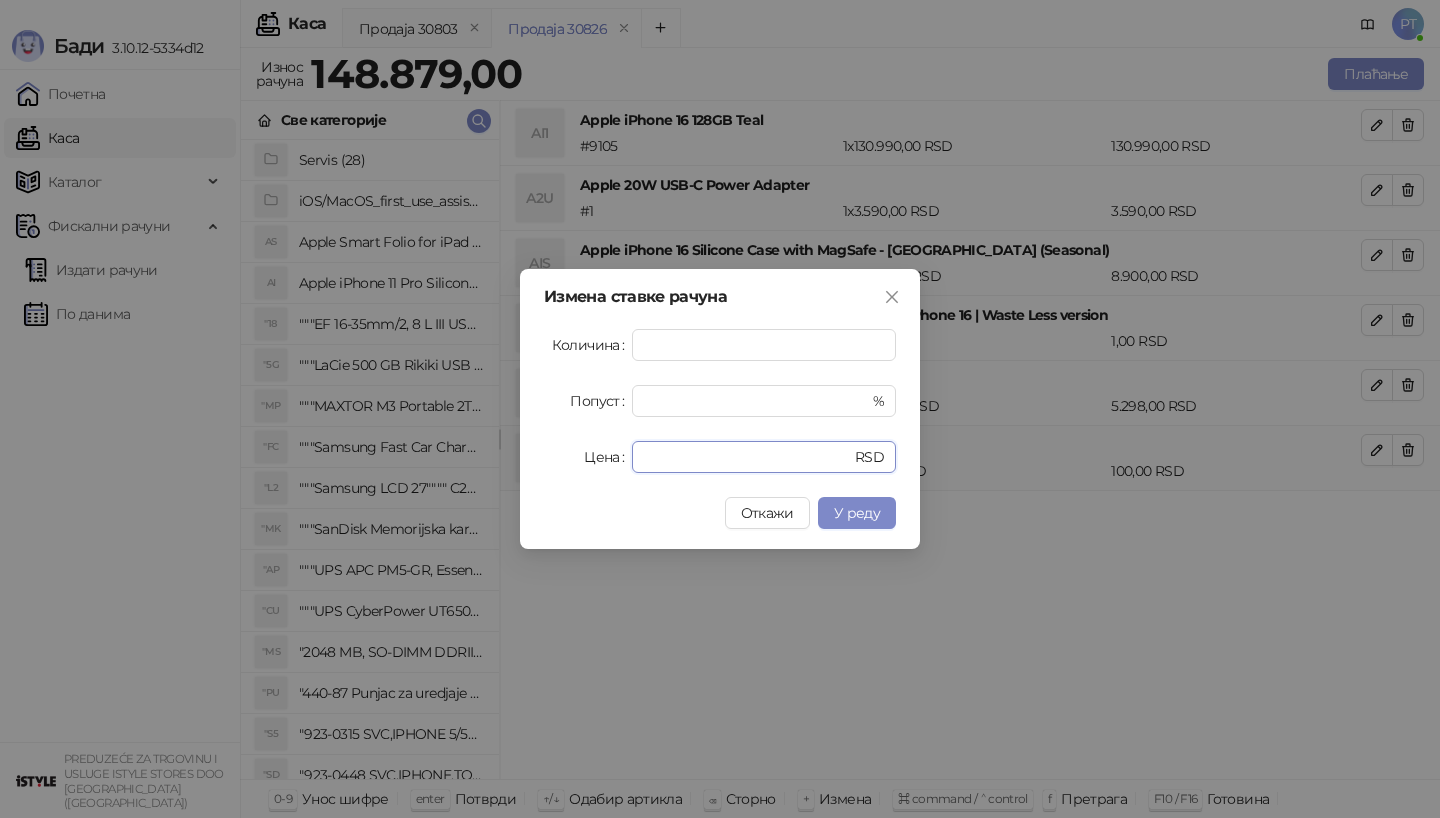 drag, startPoint x: 715, startPoint y: 456, endPoint x: 559, endPoint y: 457, distance: 156.0032 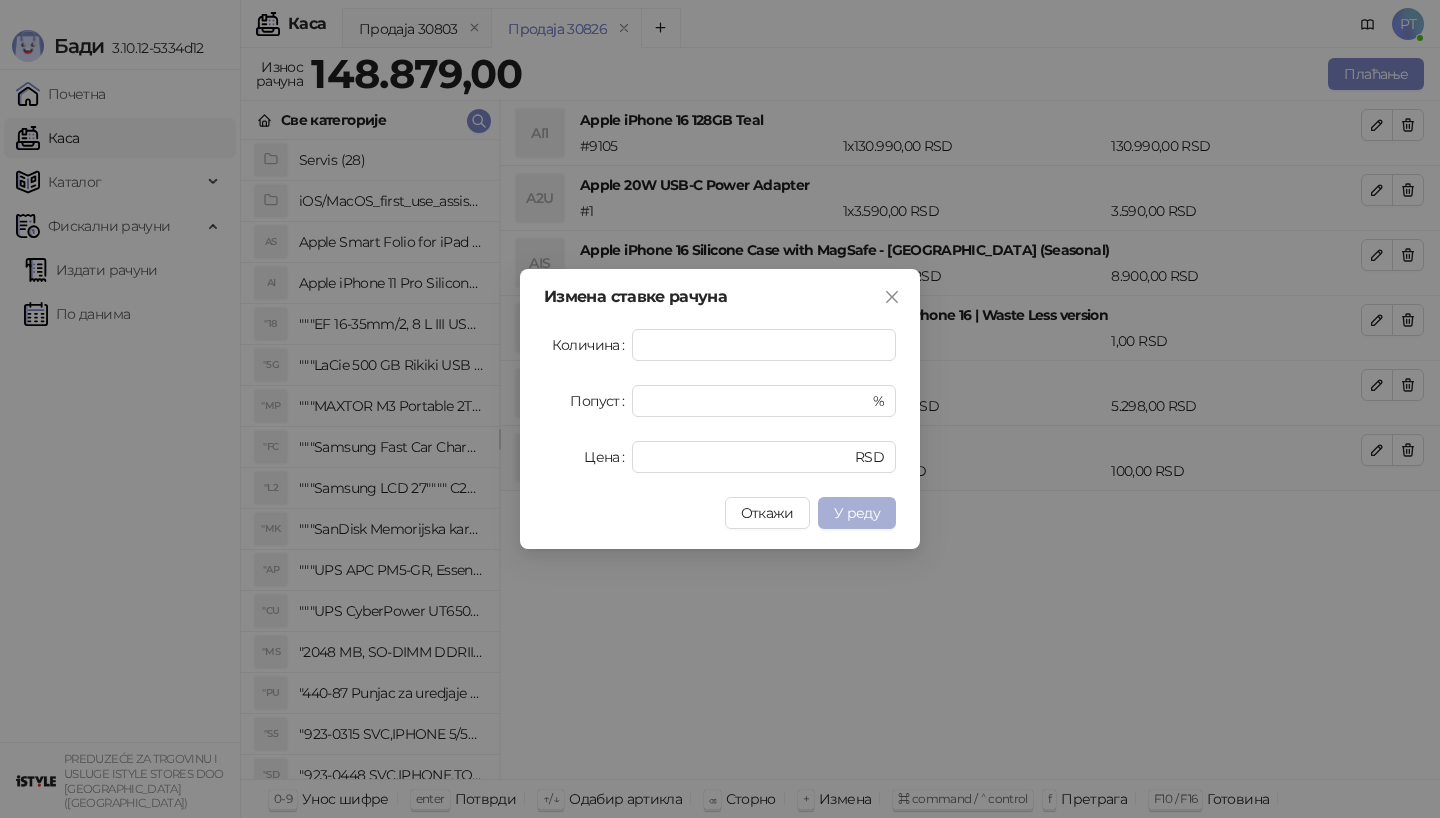 type on "******" 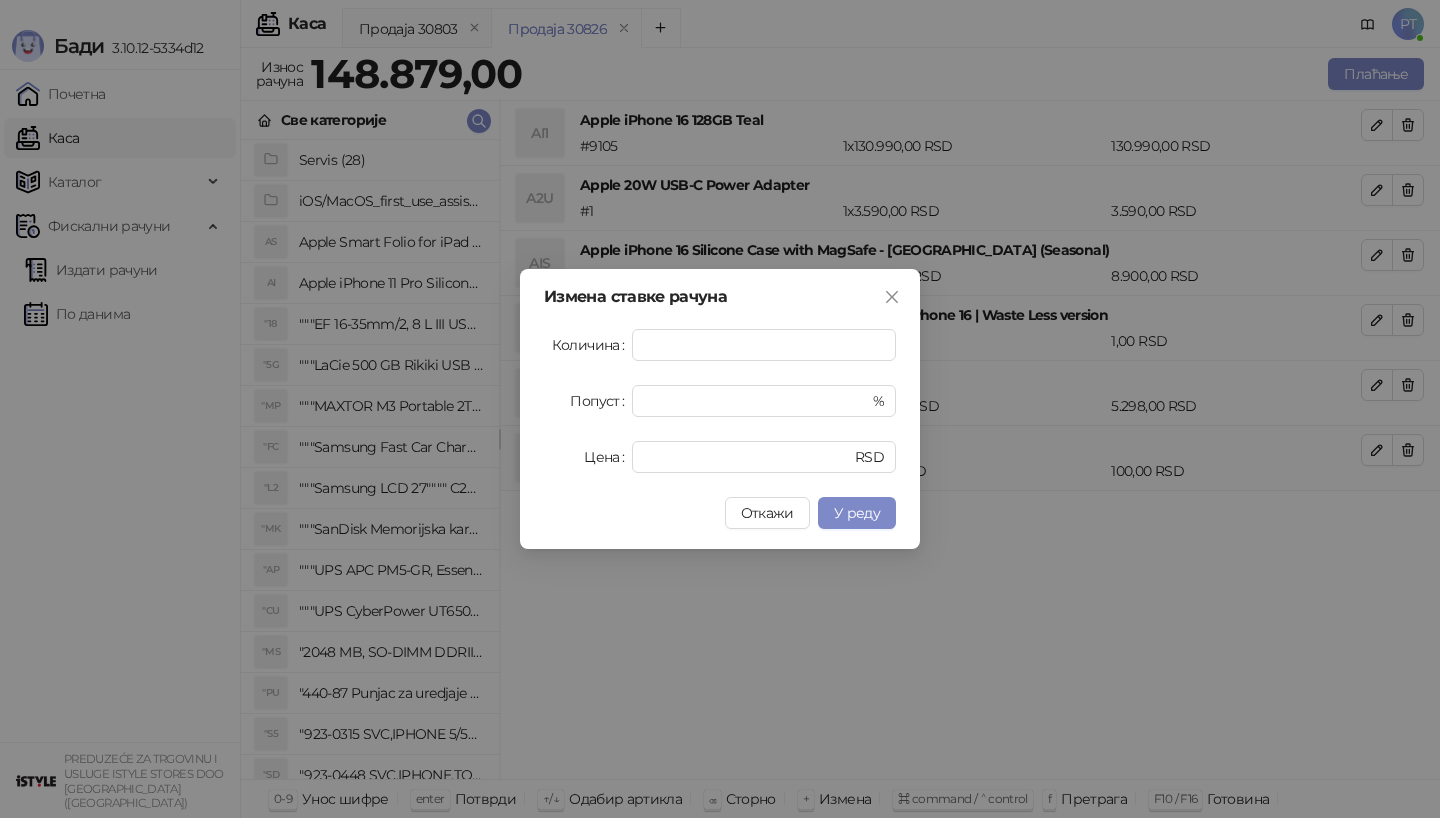 click on "У реду" at bounding box center [857, 513] 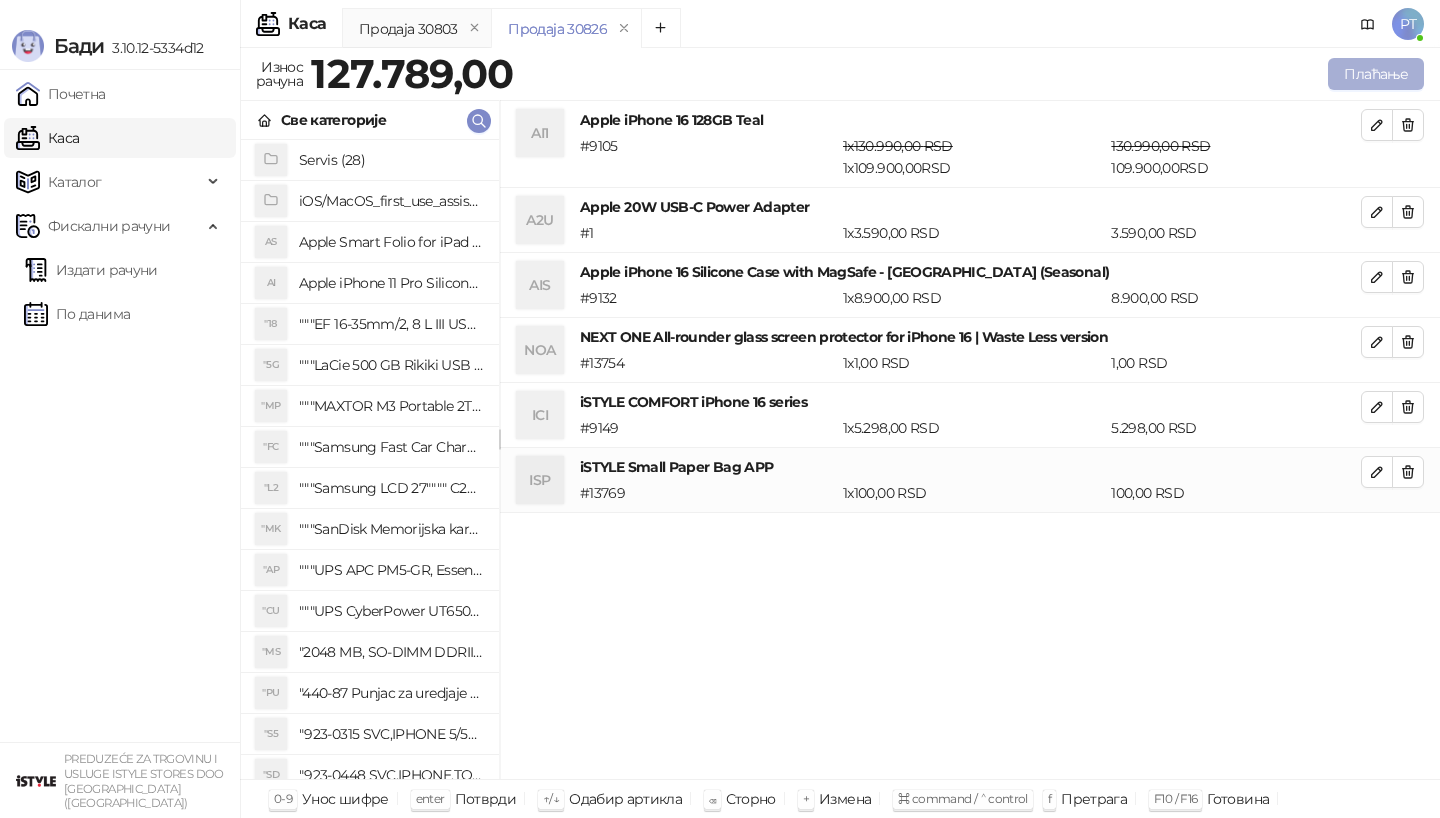 click on "Плаћање" at bounding box center [1376, 74] 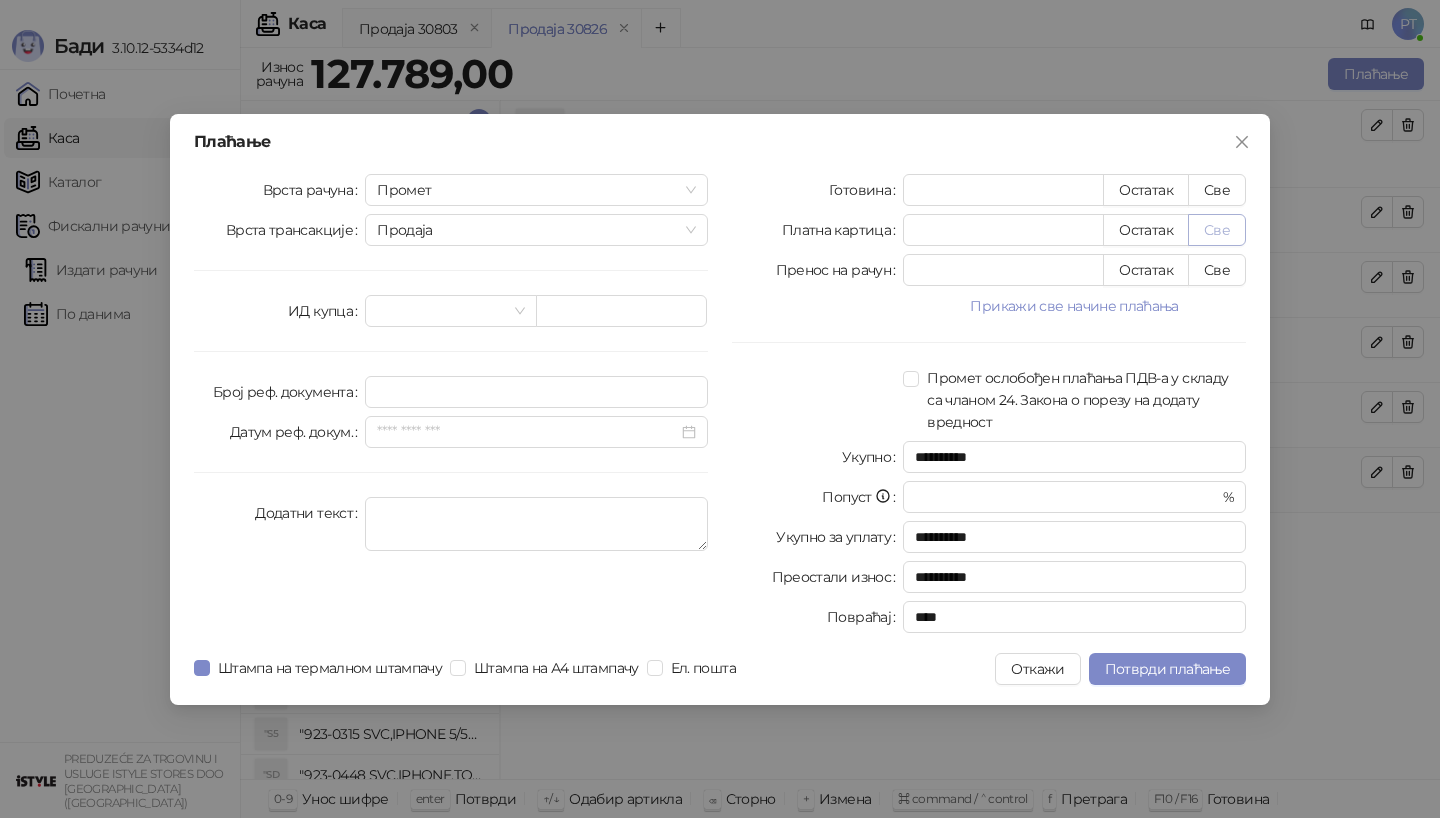 click on "Све" at bounding box center [1217, 230] 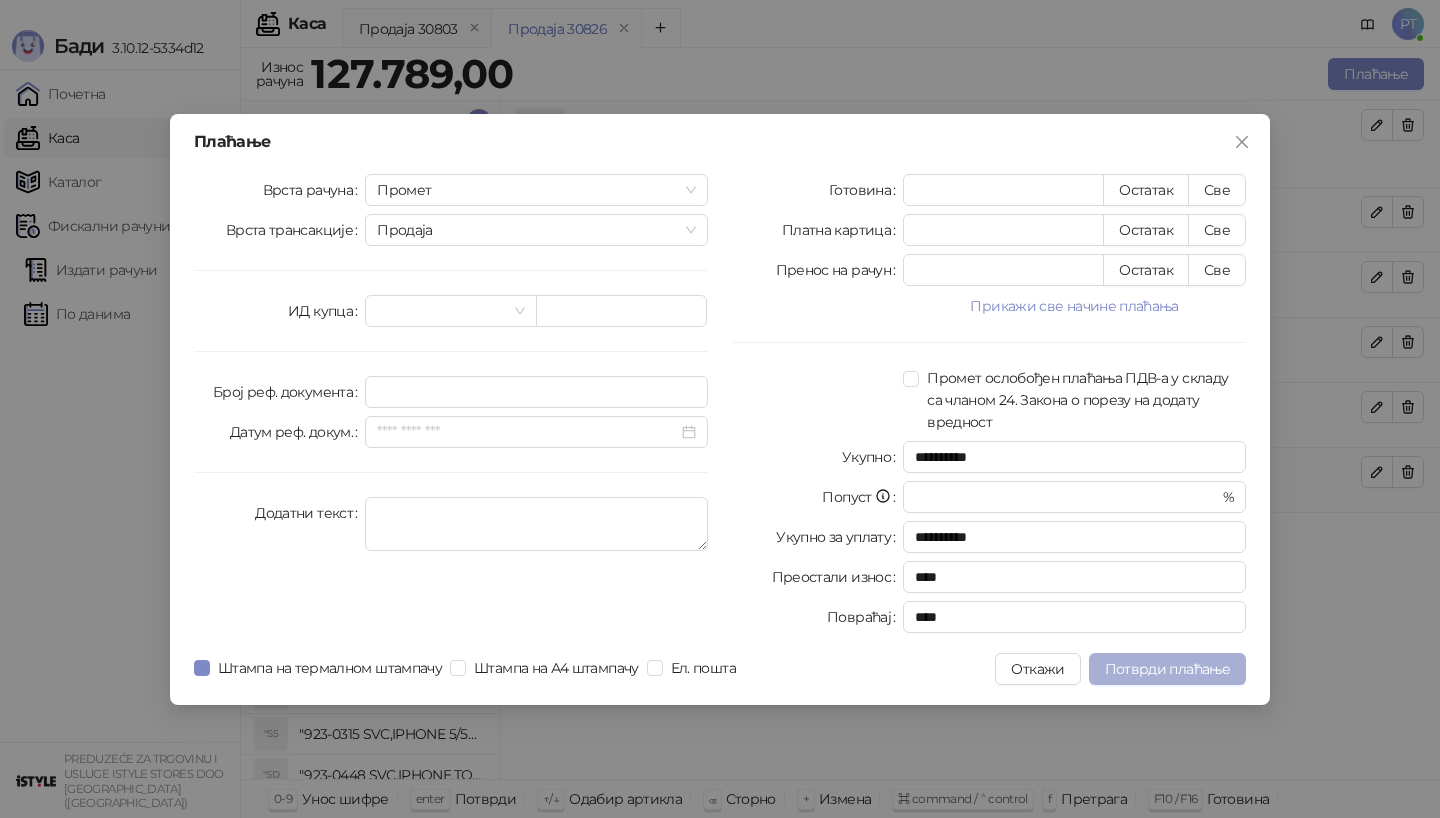 click on "Потврди плаћање" at bounding box center (1167, 669) 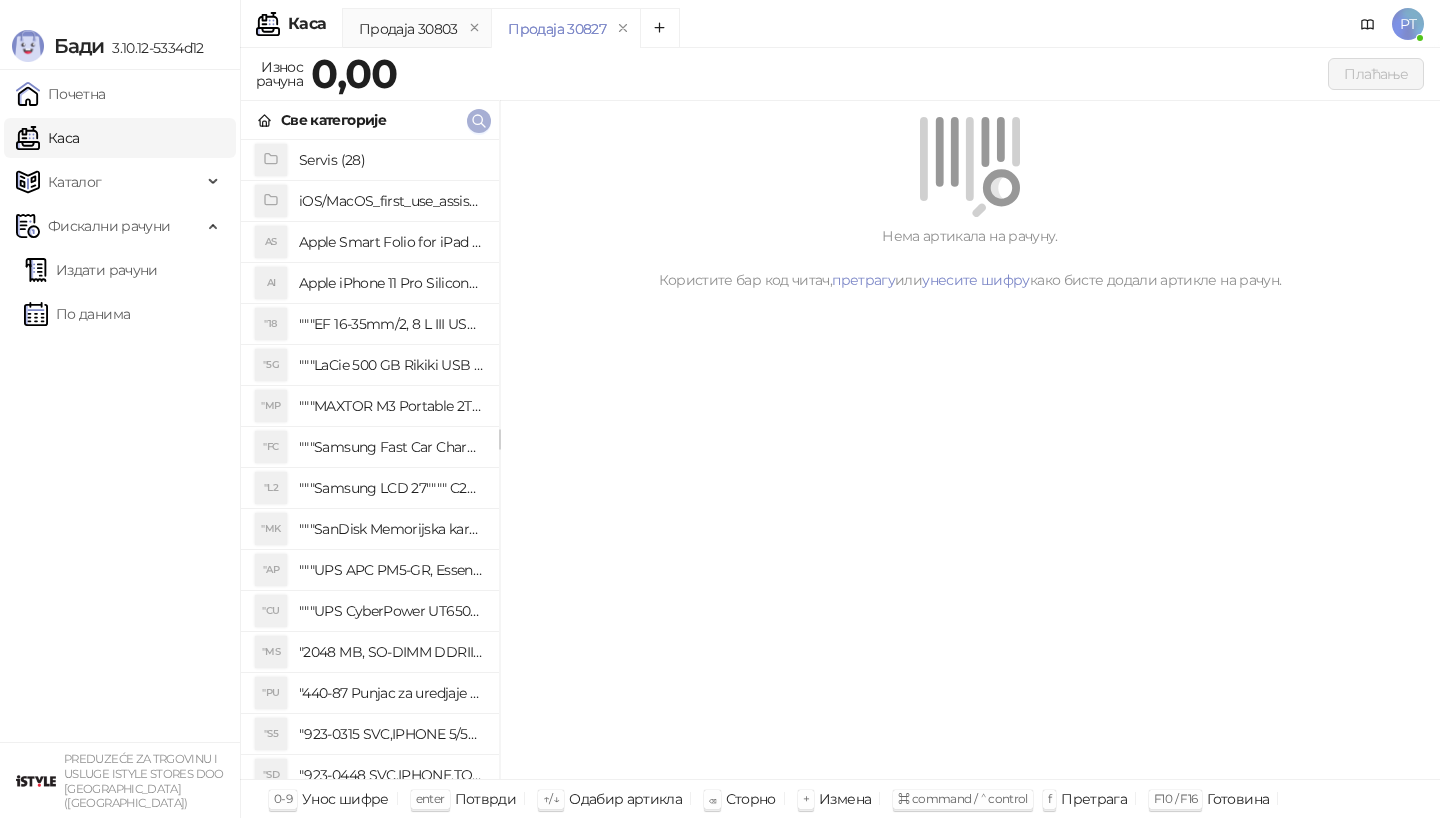 click 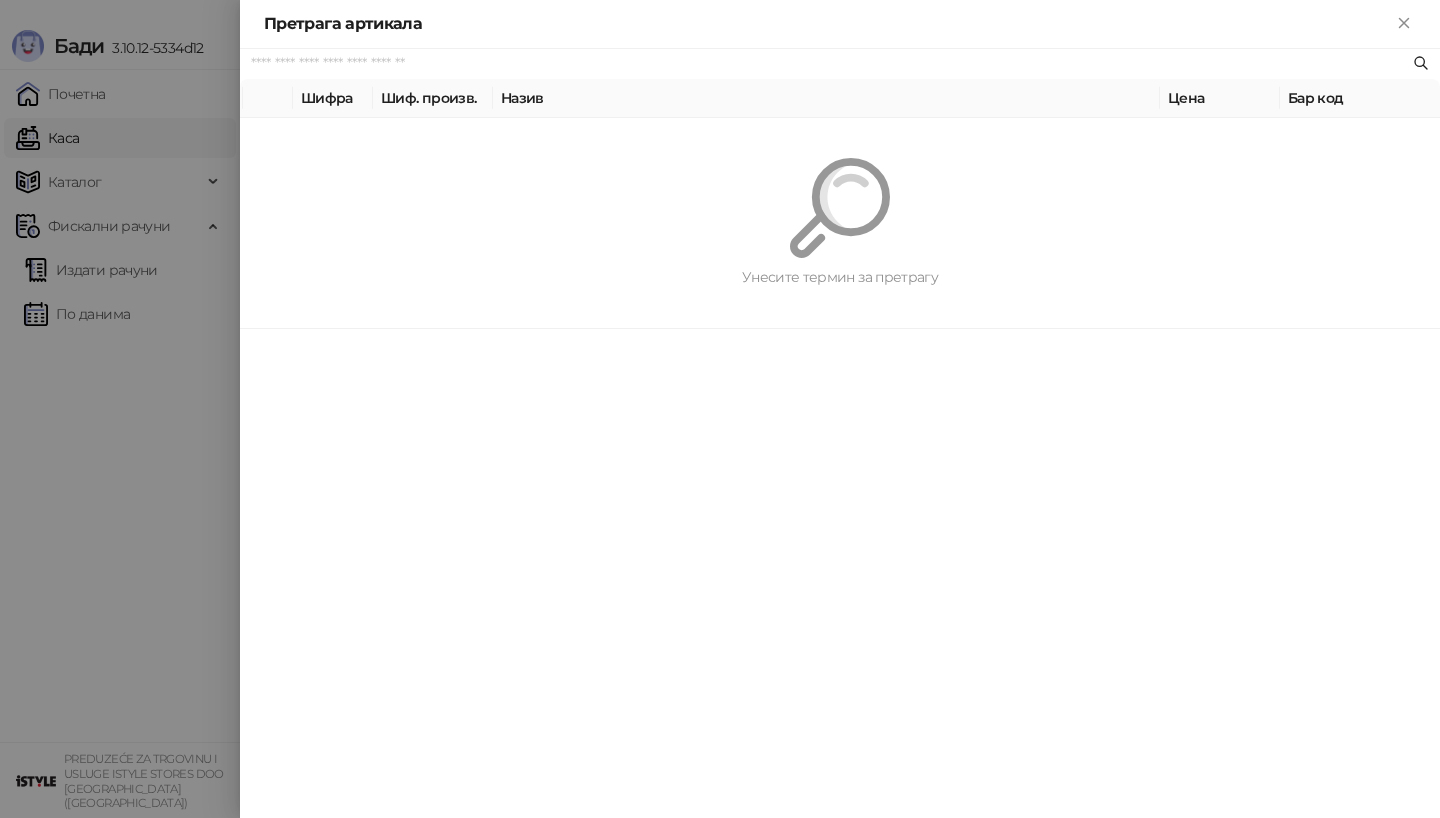 paste on "*********" 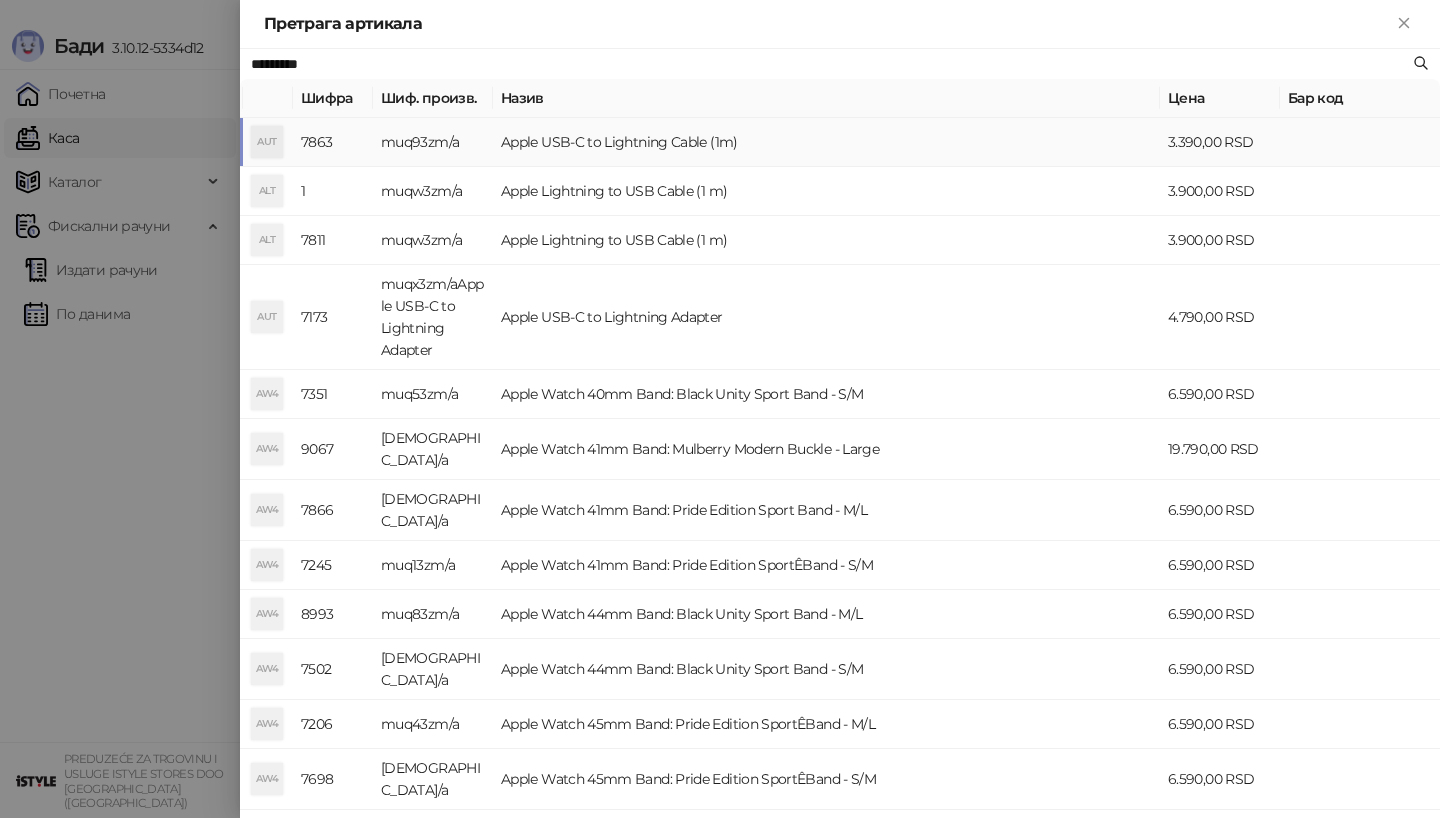 click on "AUT" at bounding box center [267, 142] 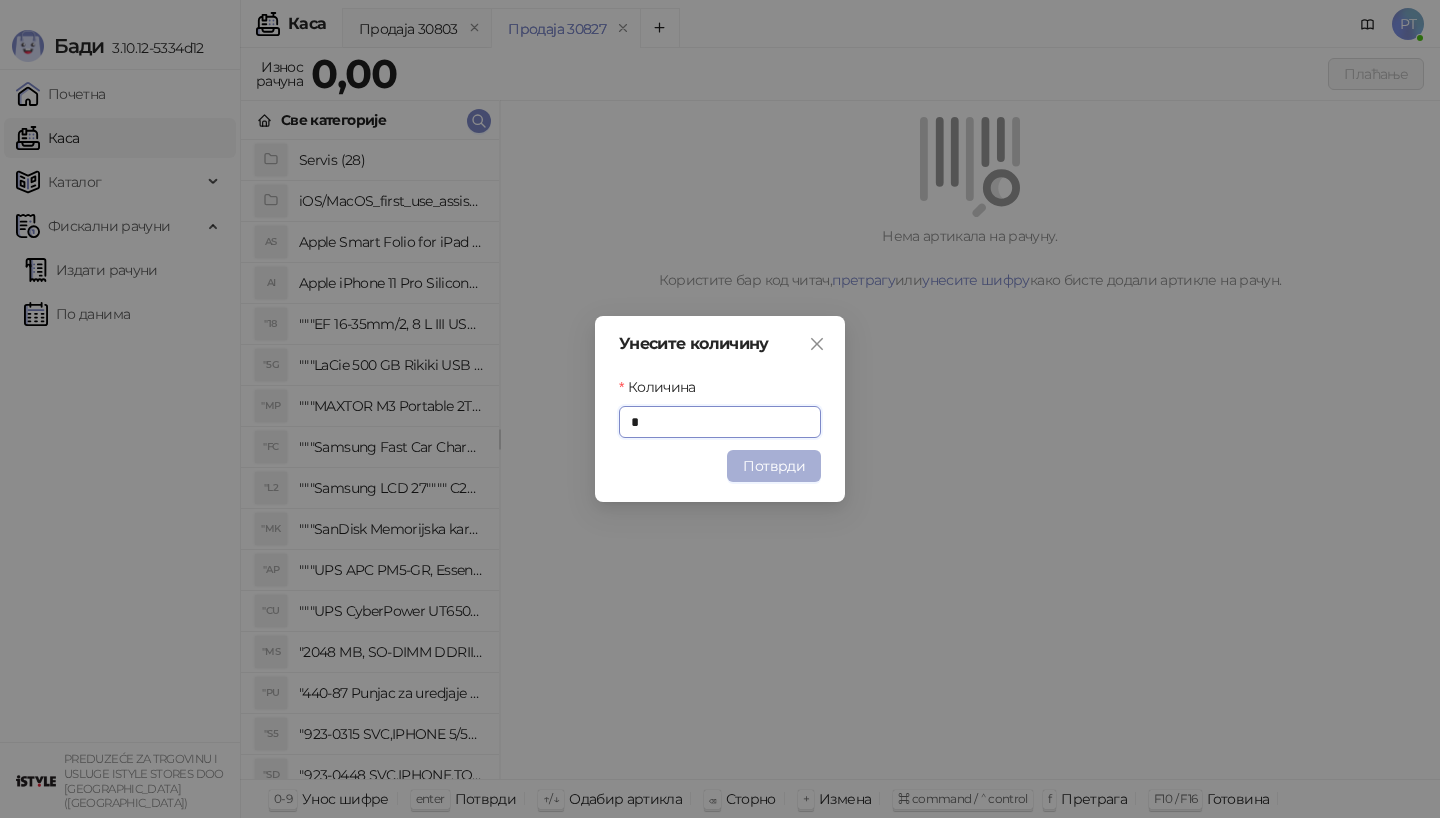 click on "Потврди" at bounding box center [774, 466] 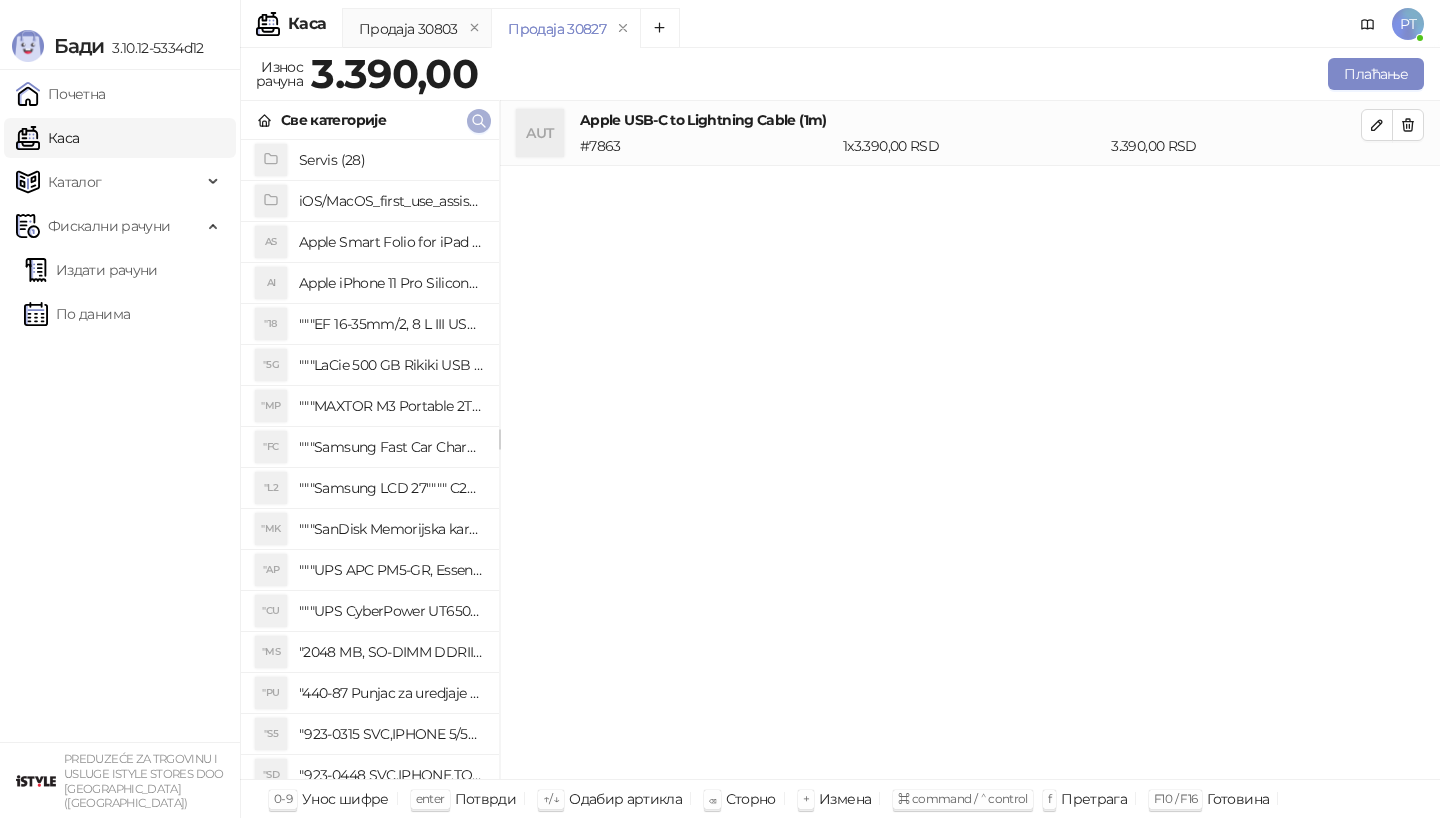 click 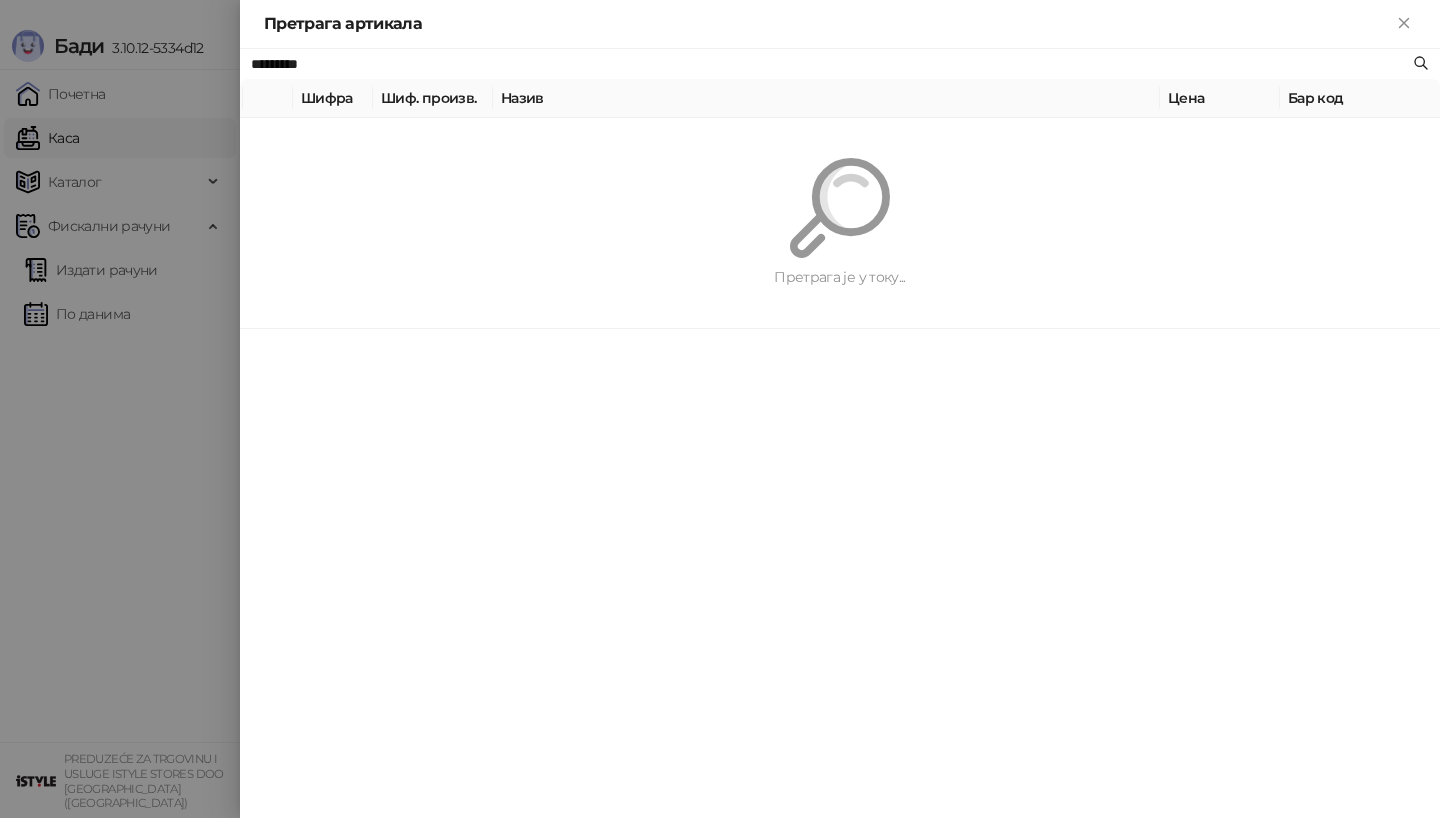 paste 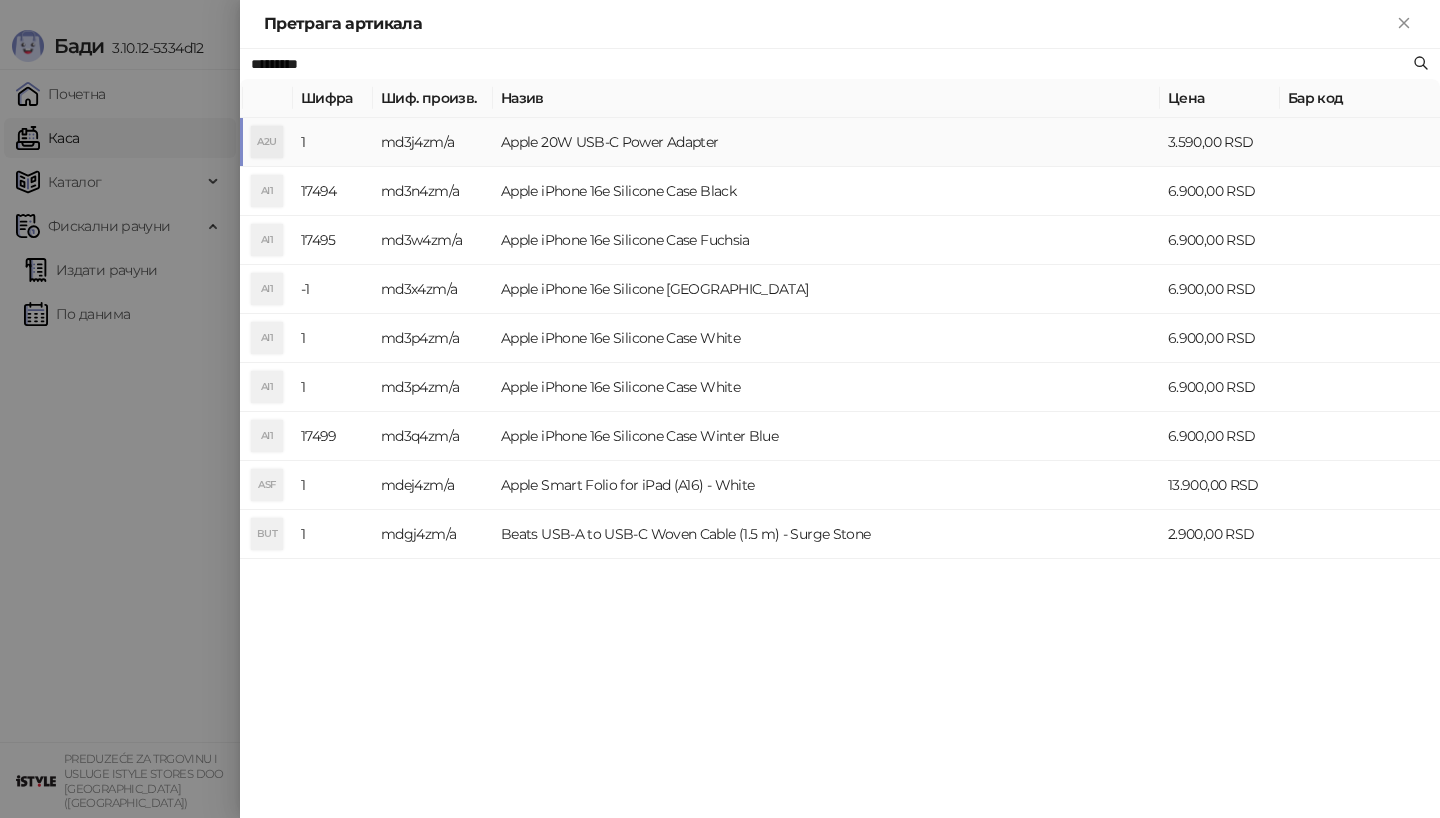 click on "A2U" at bounding box center [267, 142] 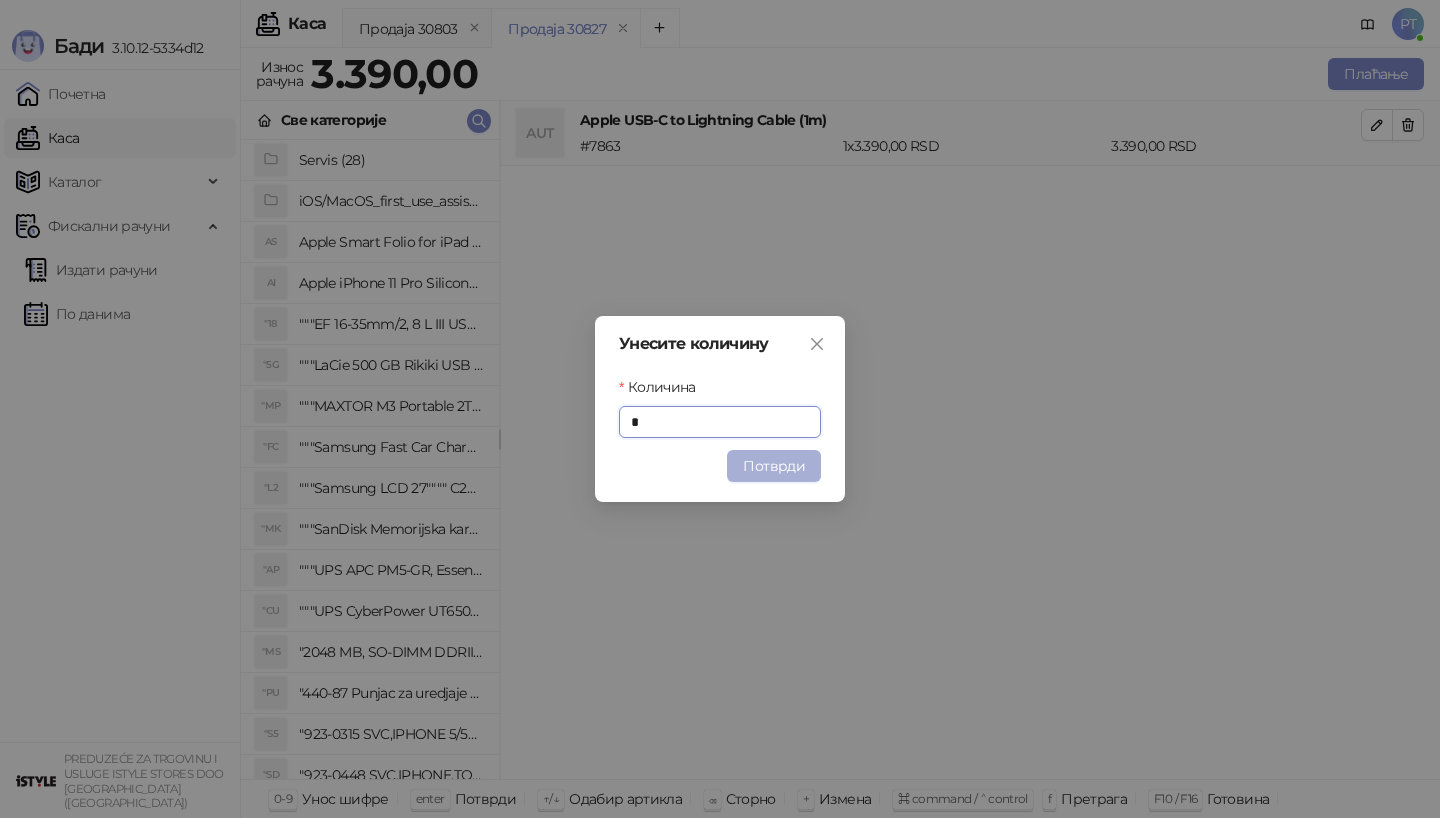 click on "Потврди" at bounding box center (774, 466) 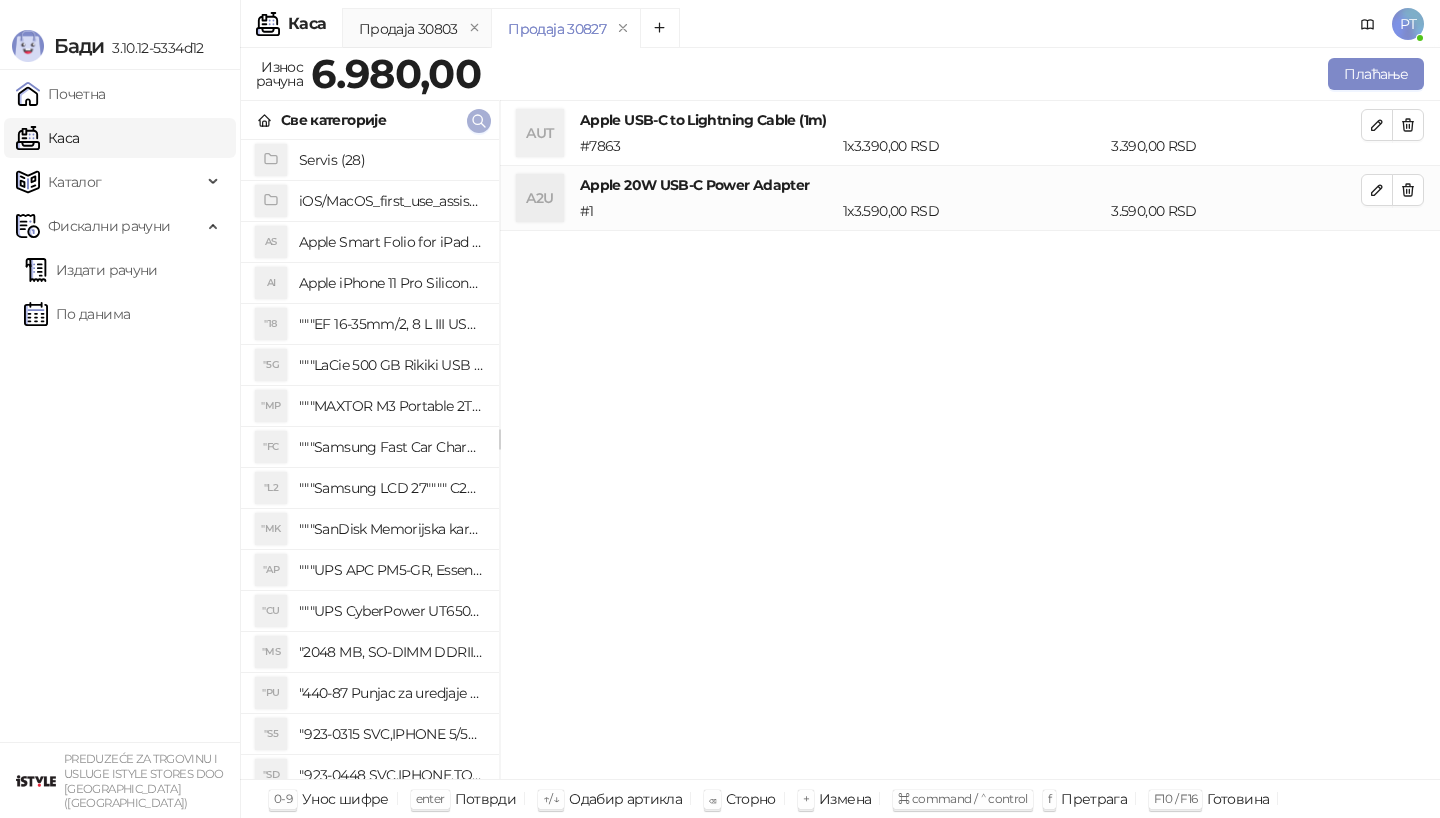 click 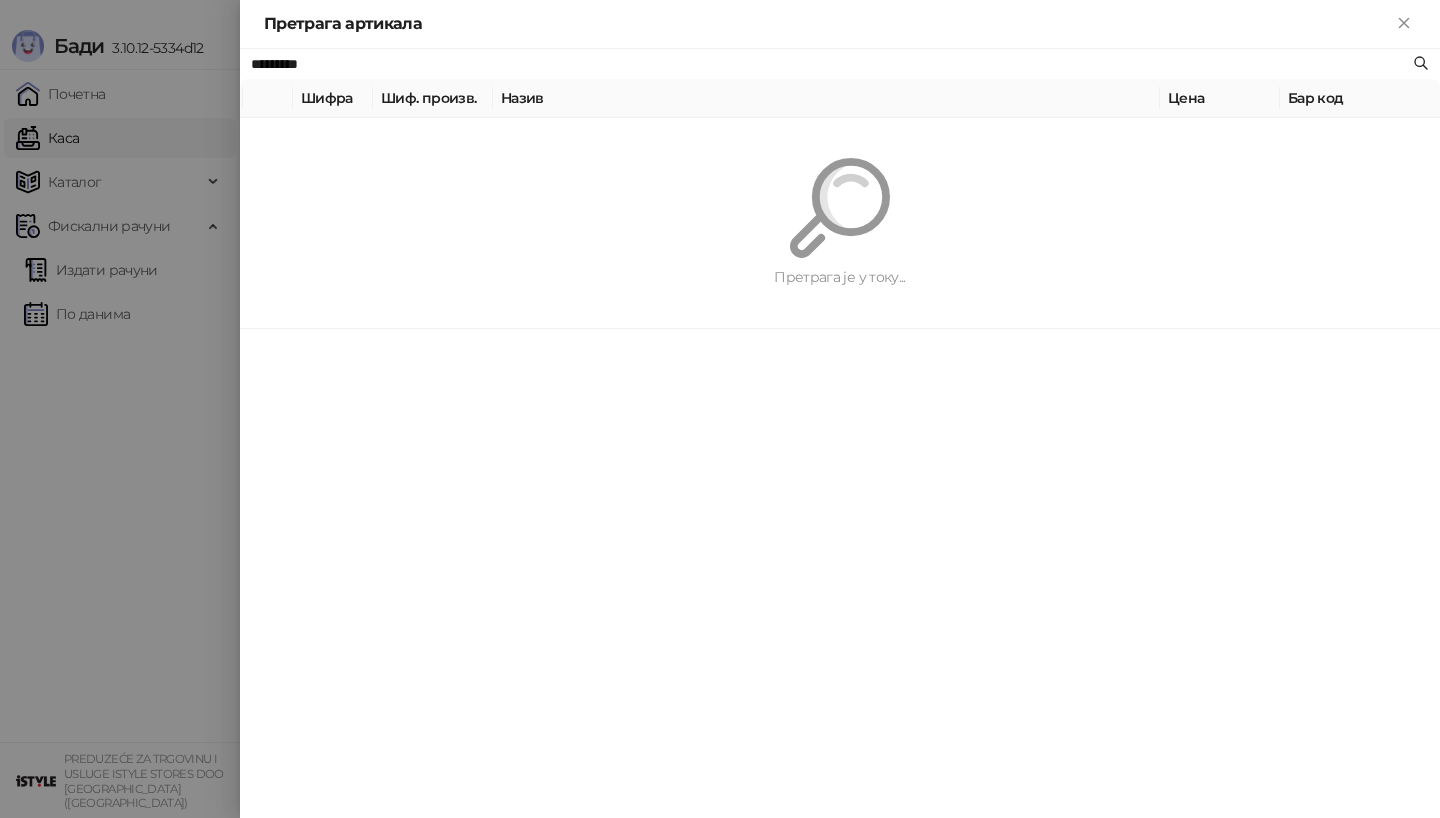 paste on "**********" 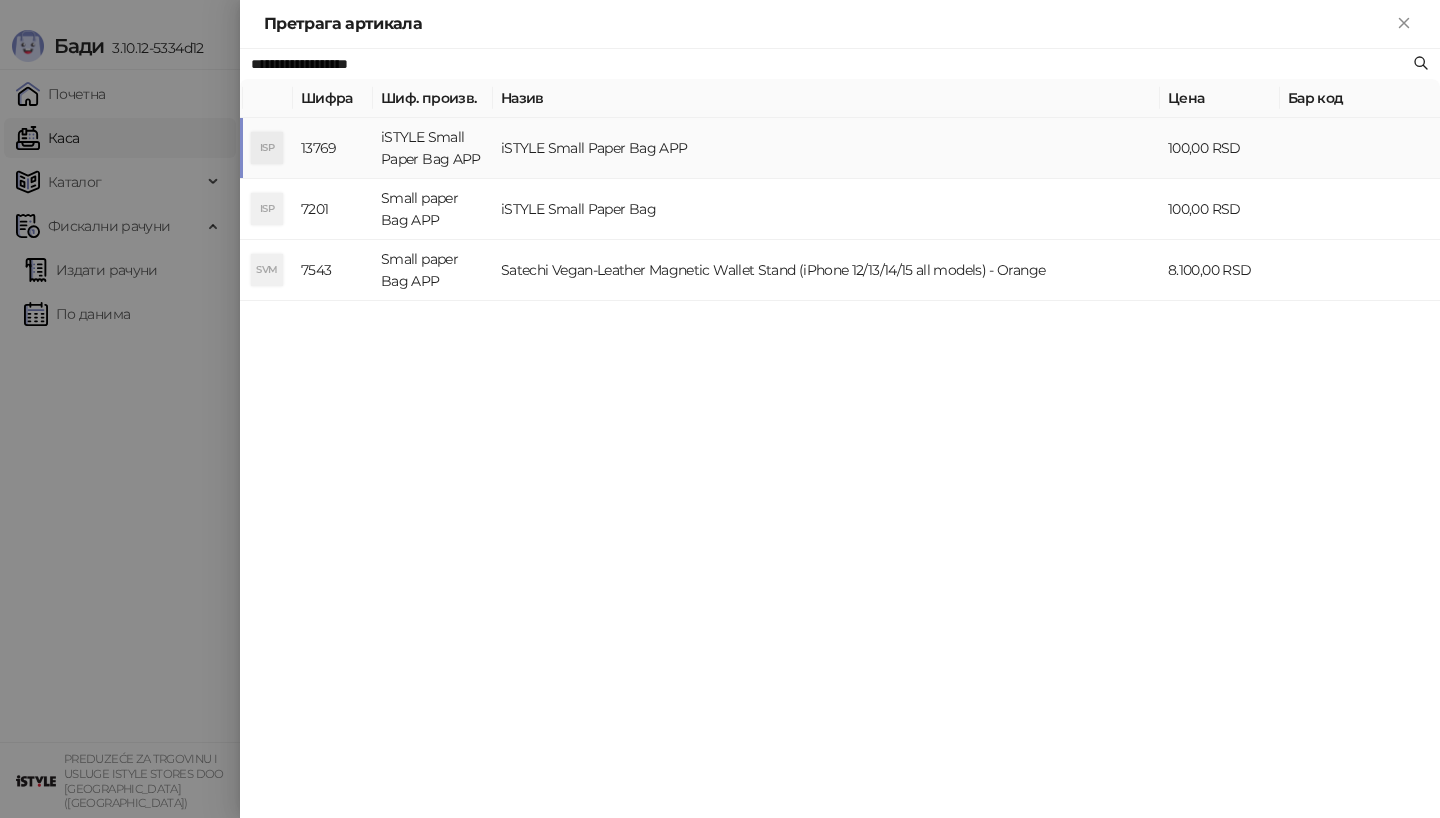 type on "**********" 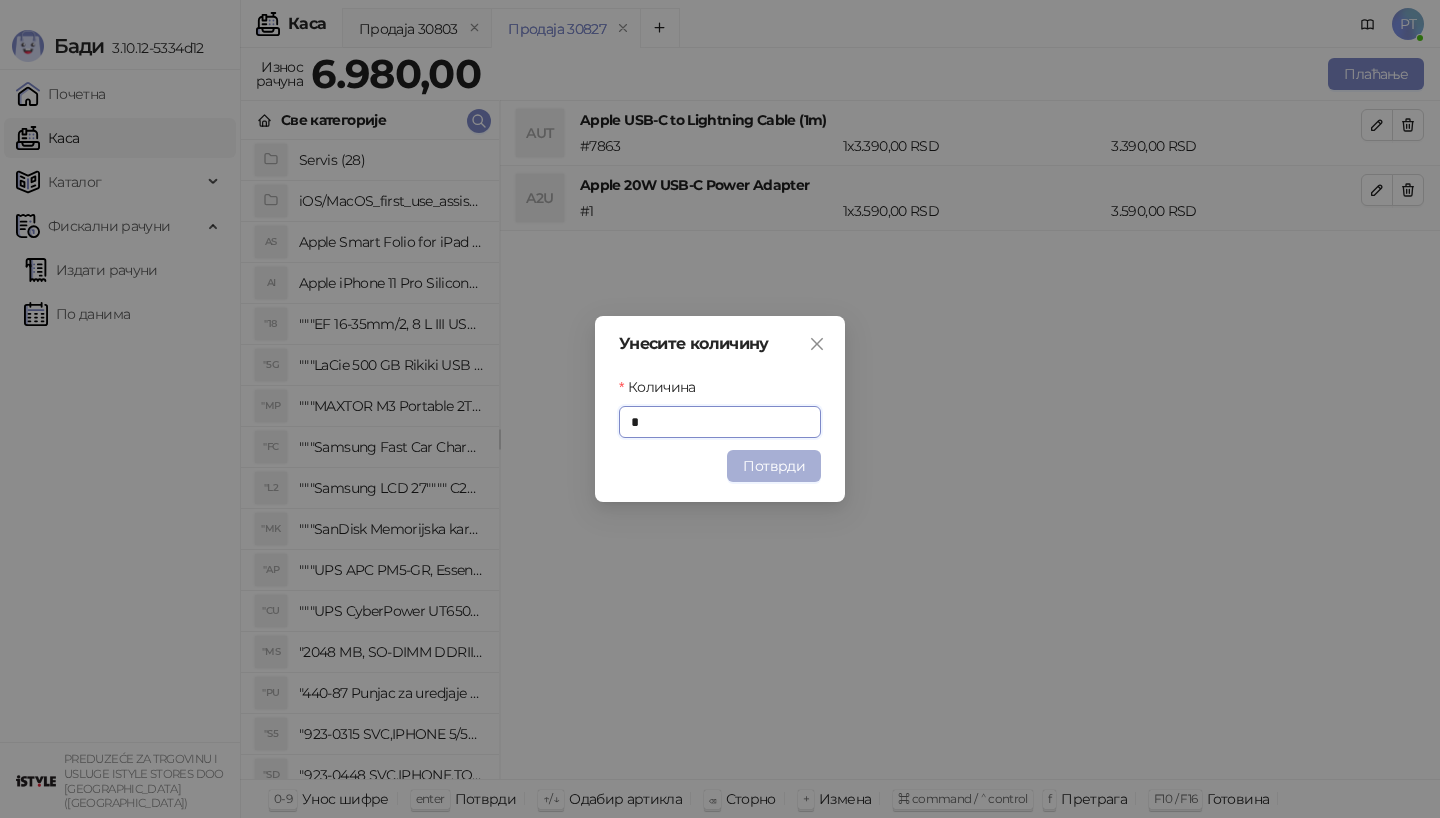 click on "Потврди" at bounding box center (774, 466) 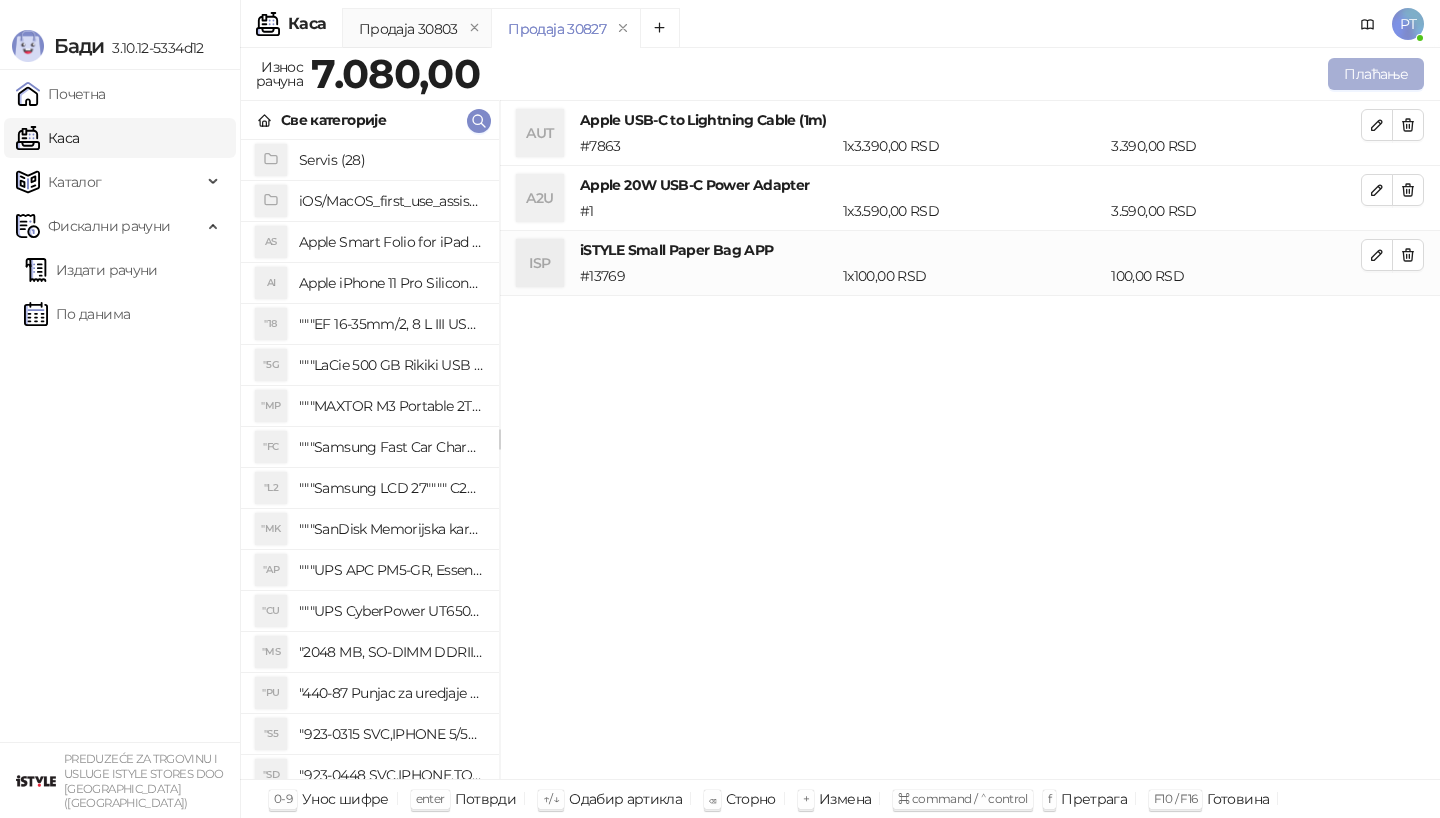 click on "Плаћање" at bounding box center [1376, 74] 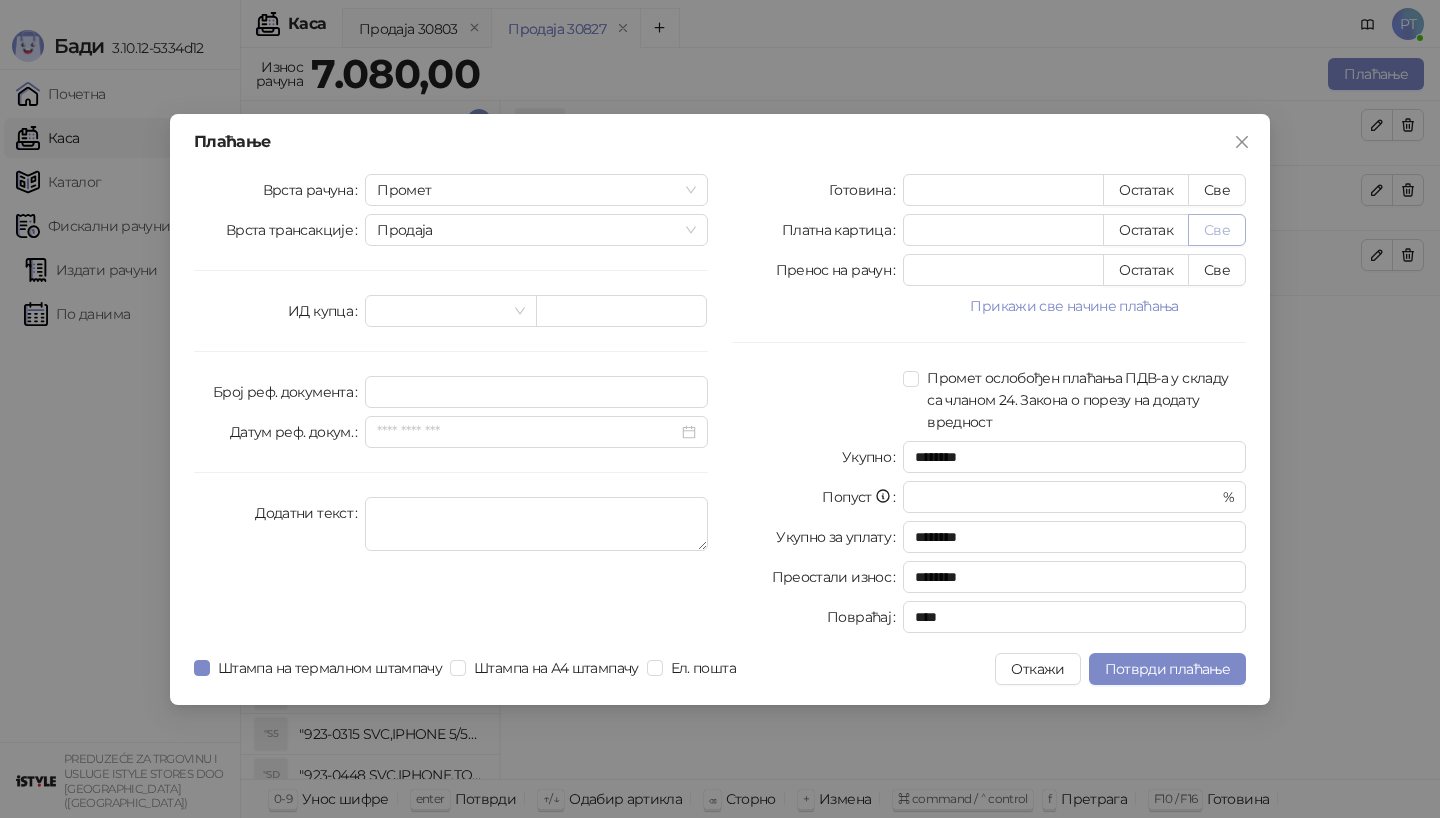 click on "Све" at bounding box center [1217, 230] 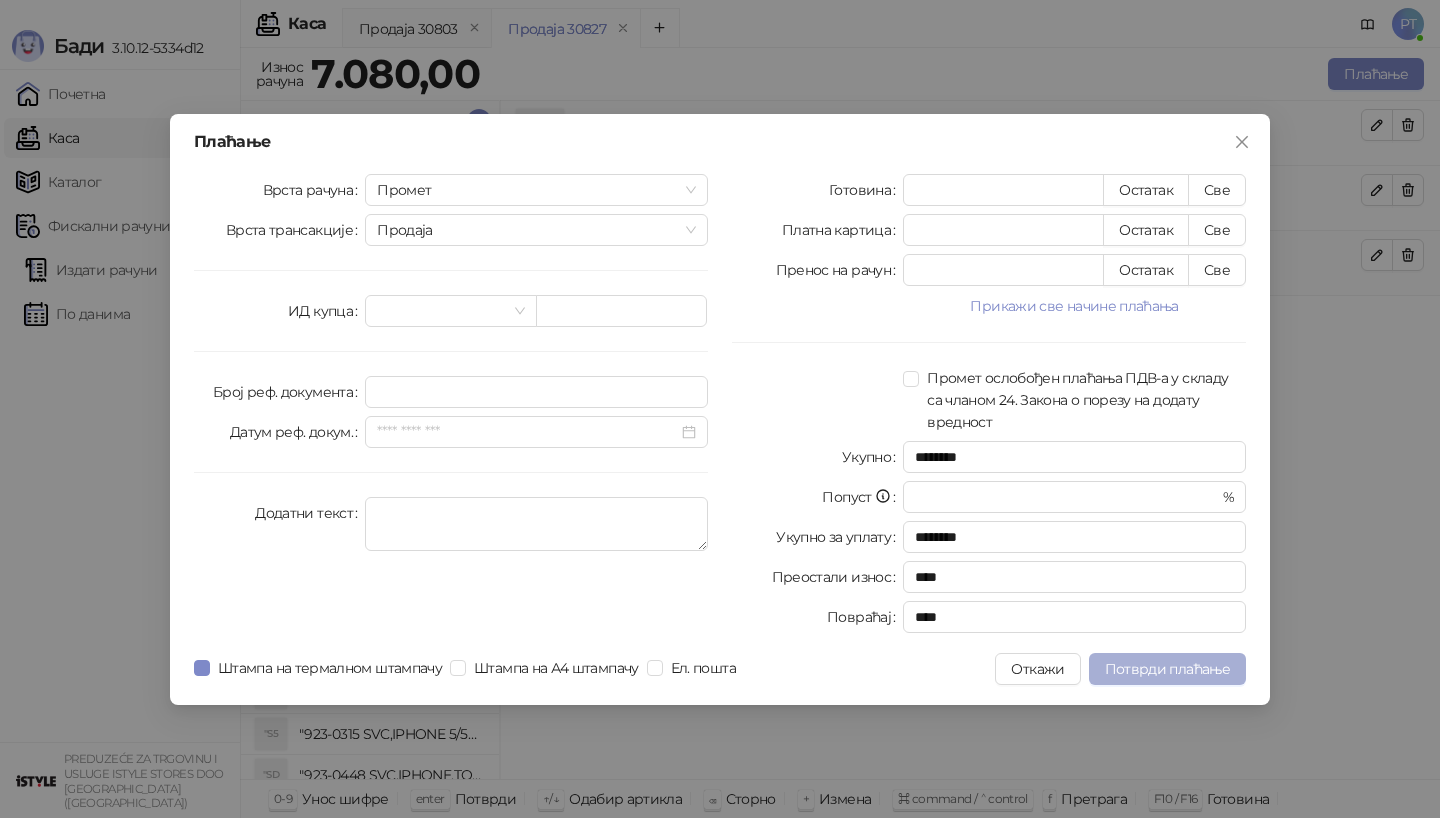 click on "Потврди плаћање" at bounding box center (1167, 669) 